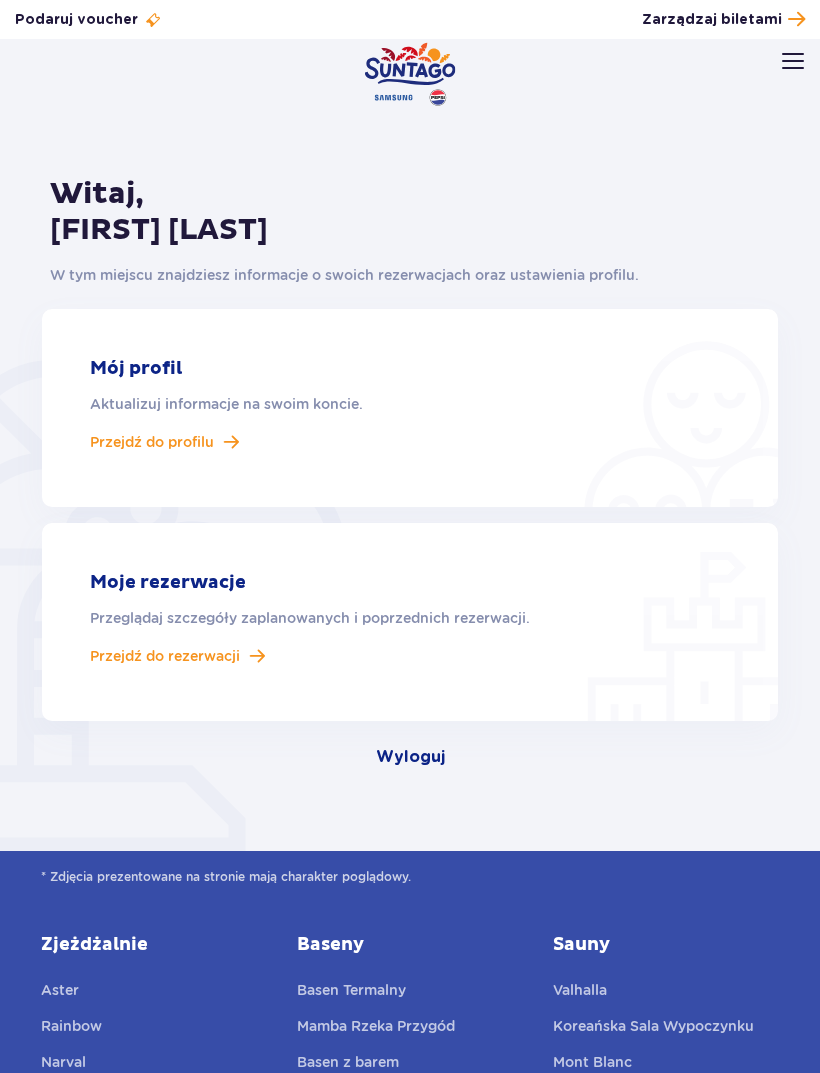 scroll, scrollTop: 0, scrollLeft: 0, axis: both 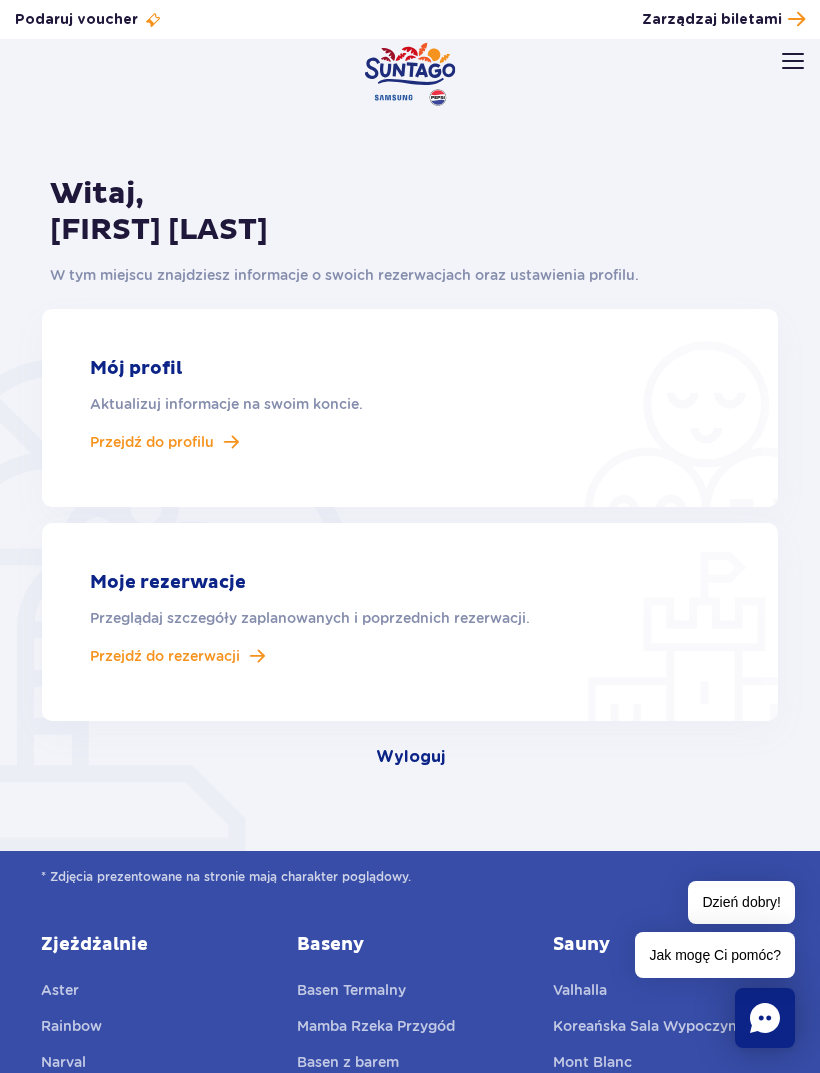 click at bounding box center (793, 61) 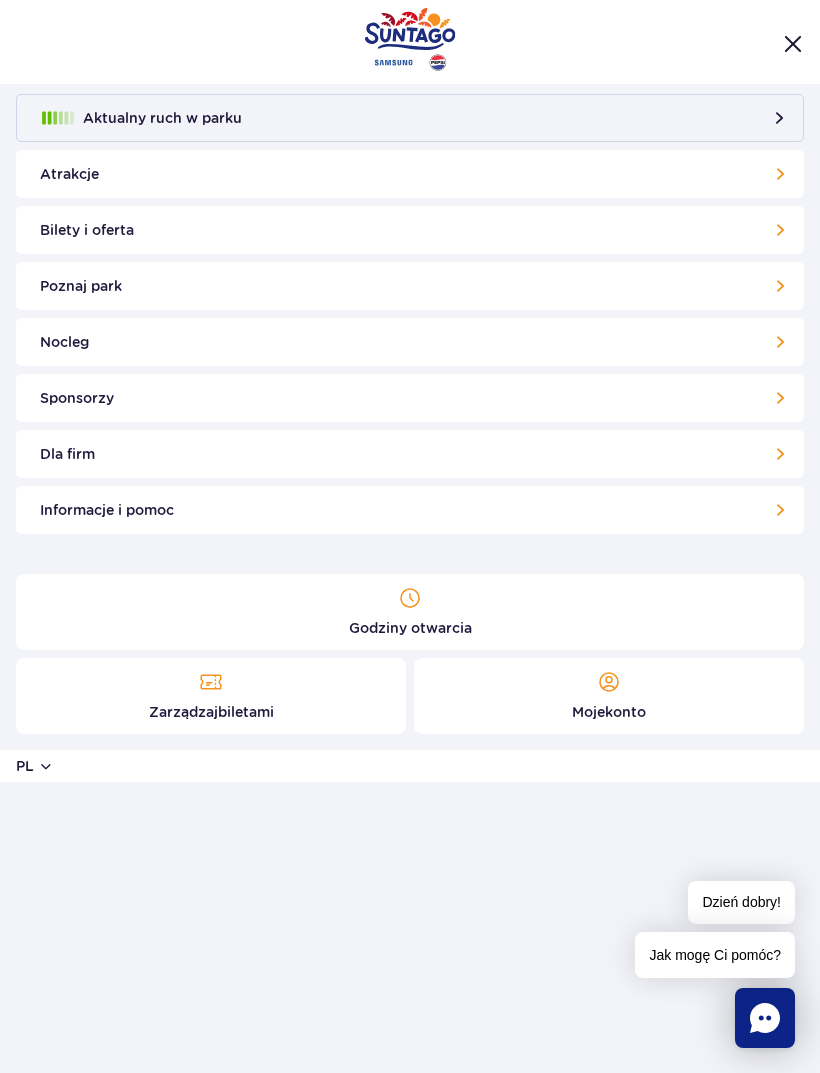 click on "Bilety i oferta" at bounding box center [410, 230] 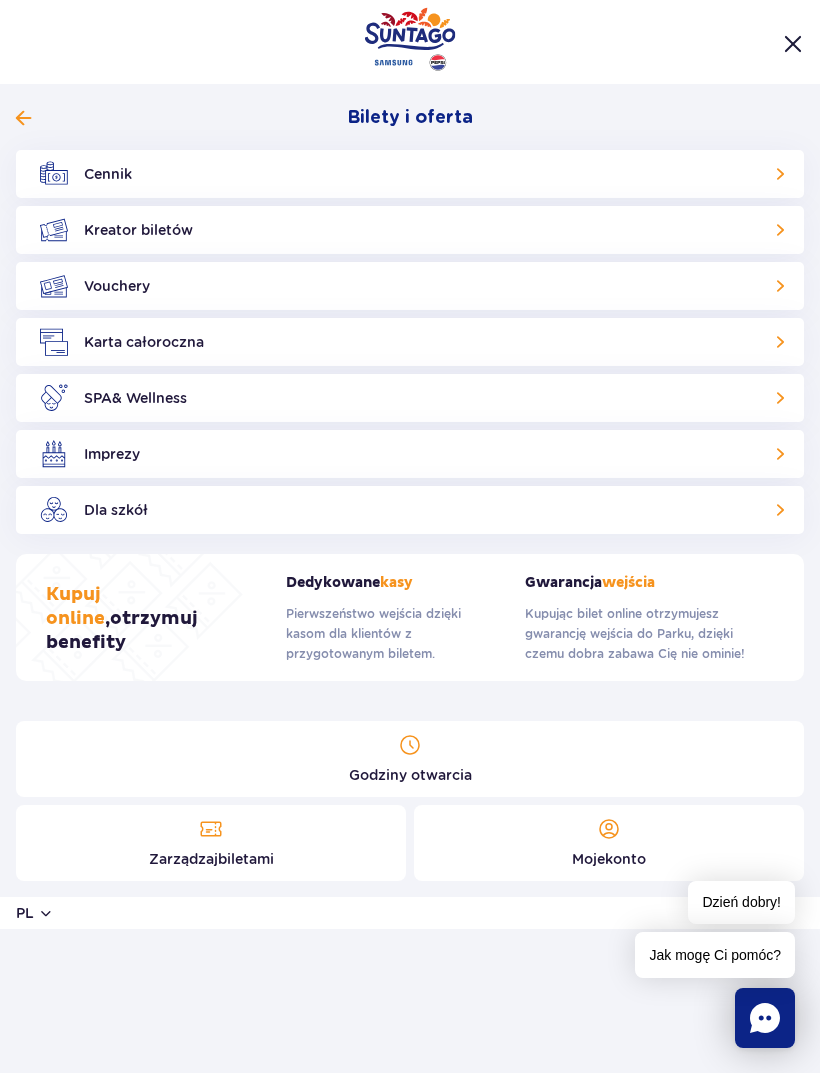click on "Kreator biletów" at bounding box center [410, 230] 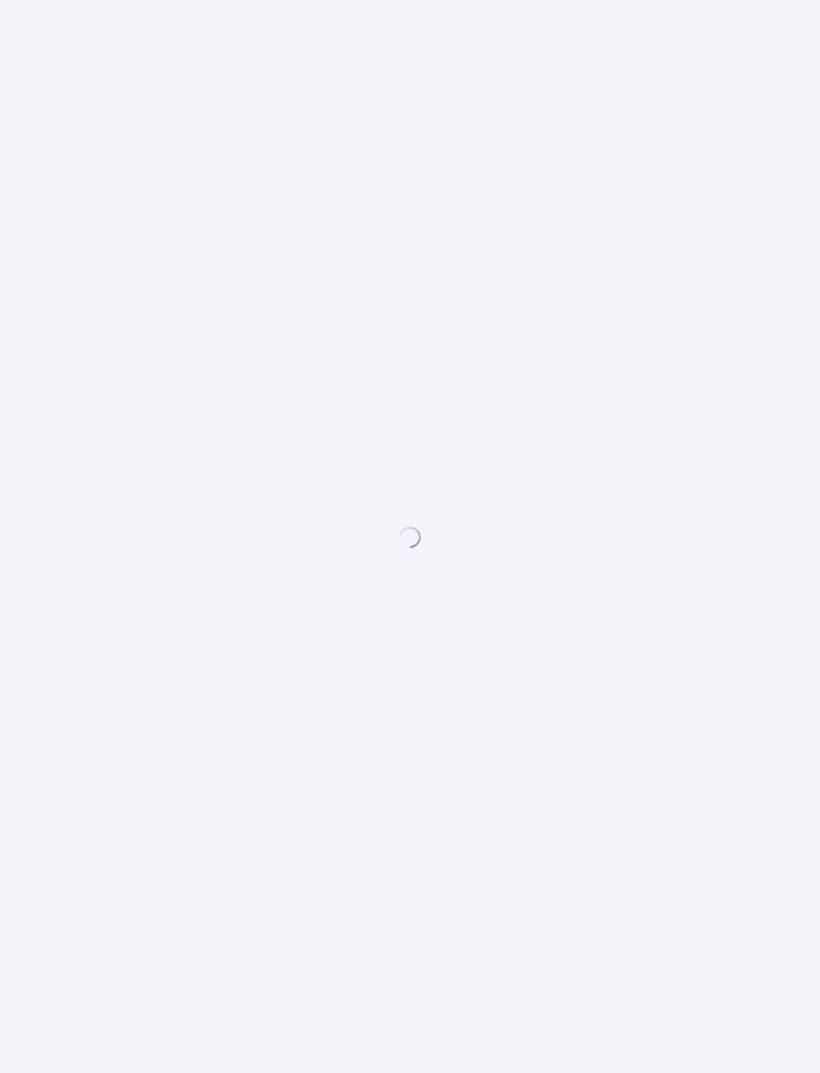scroll, scrollTop: 0, scrollLeft: 0, axis: both 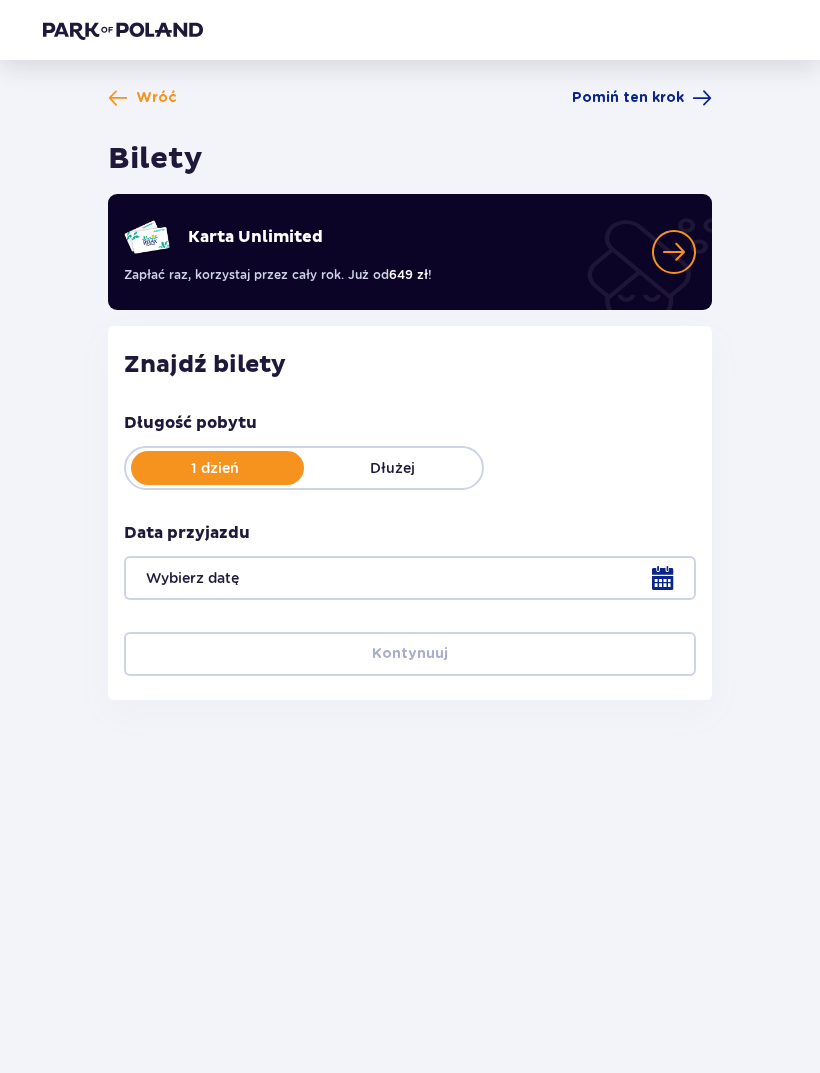 click at bounding box center (410, 578) 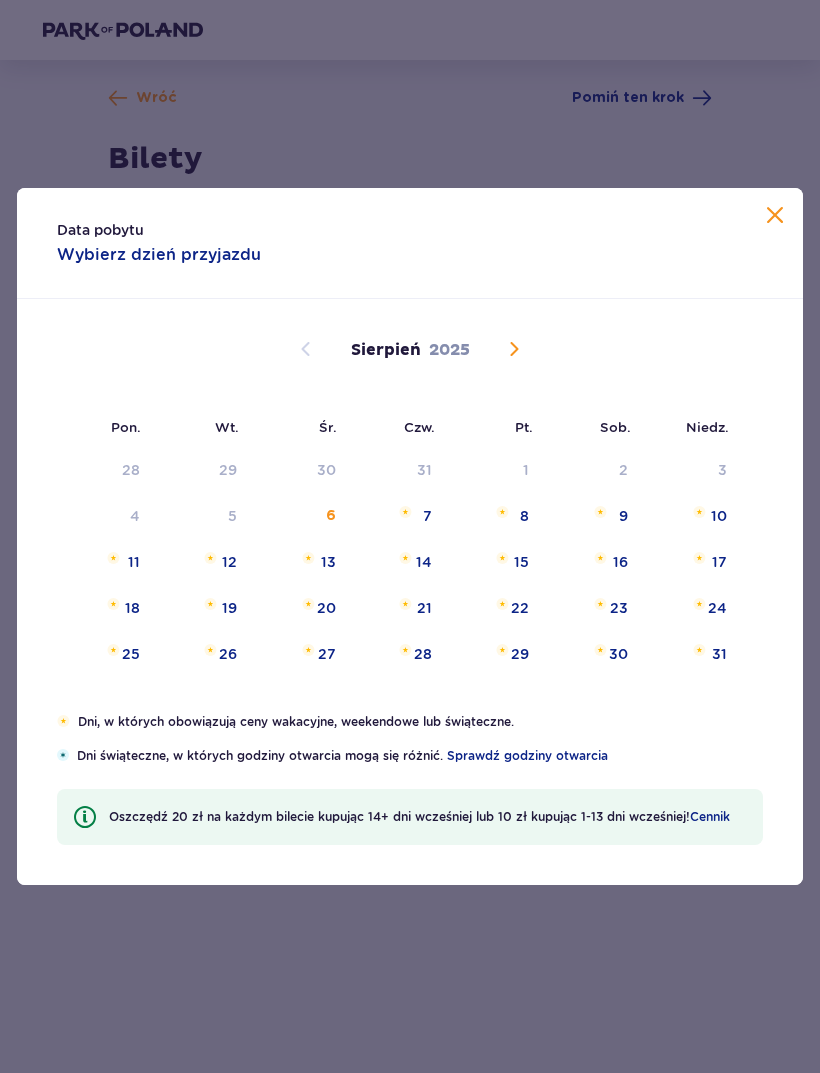 click on "7" at bounding box center (398, 517) 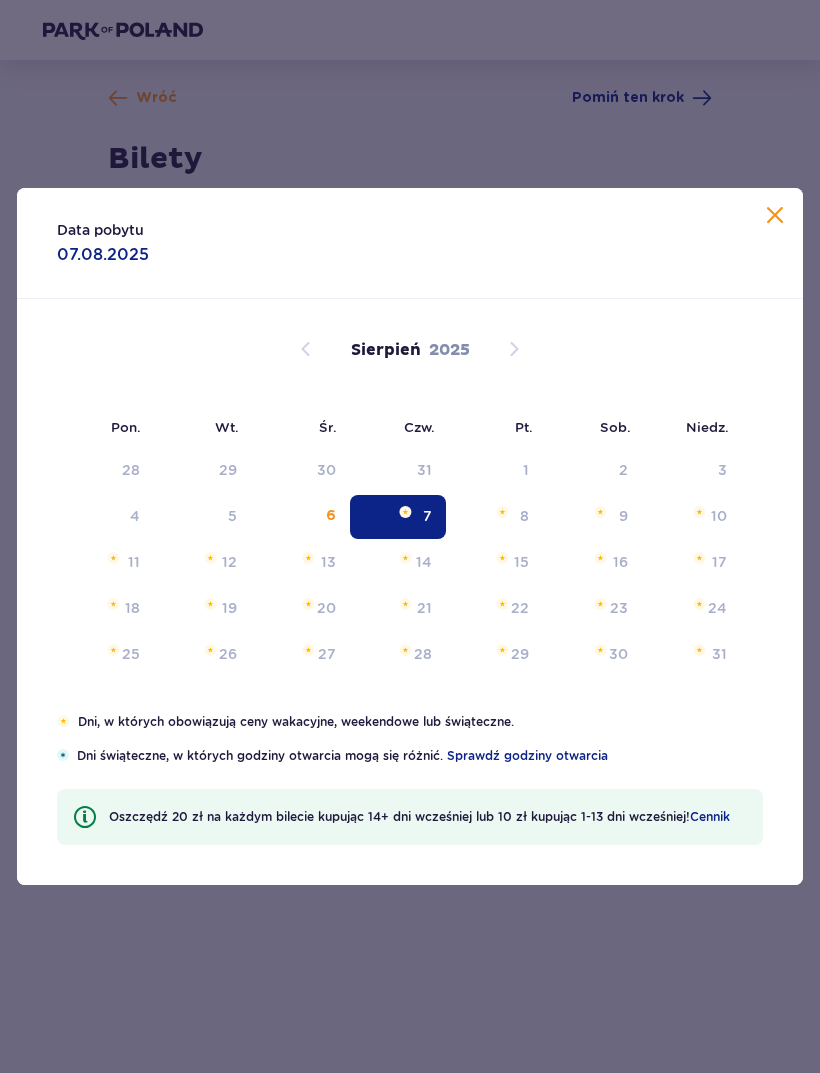type on "07.08.25" 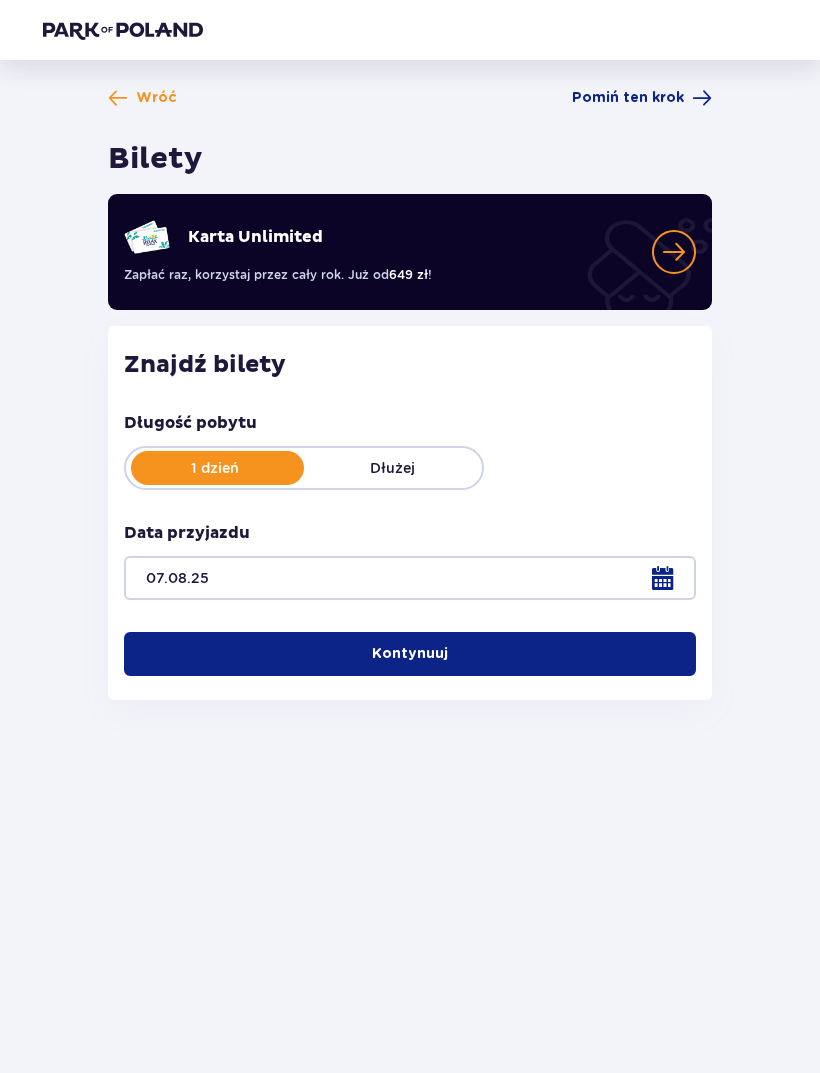 scroll, scrollTop: 64, scrollLeft: 0, axis: vertical 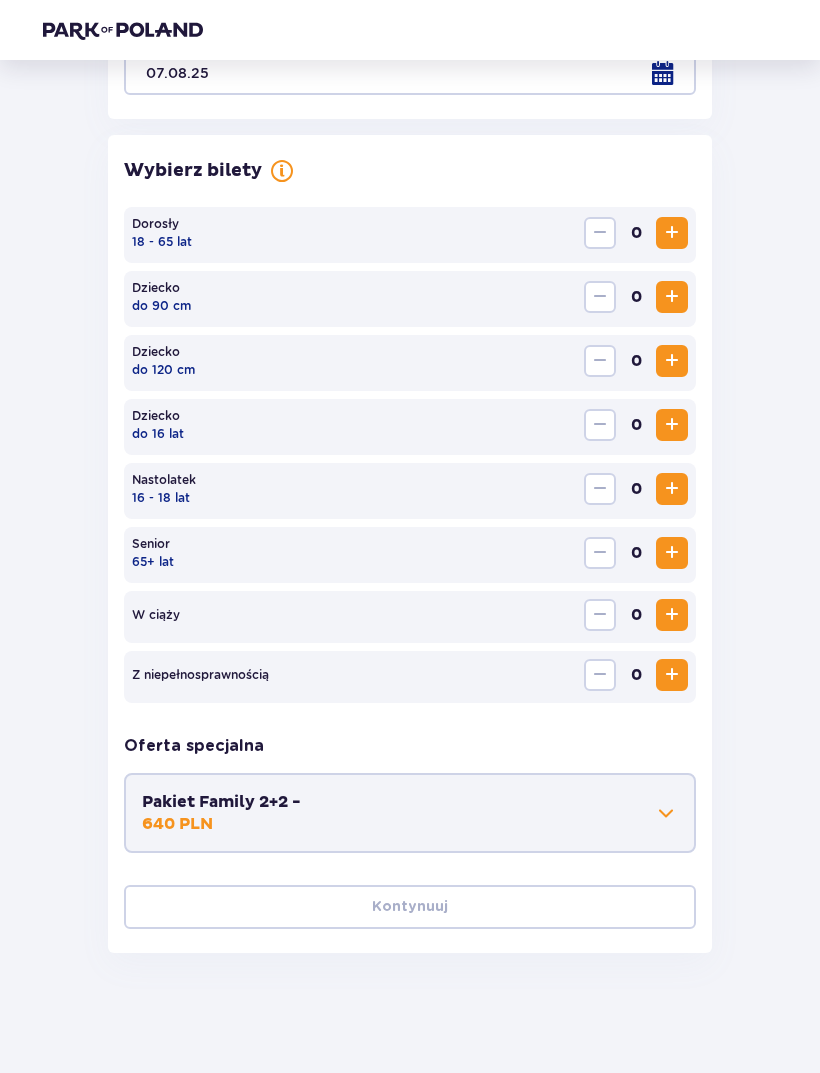 click at bounding box center (672, 233) 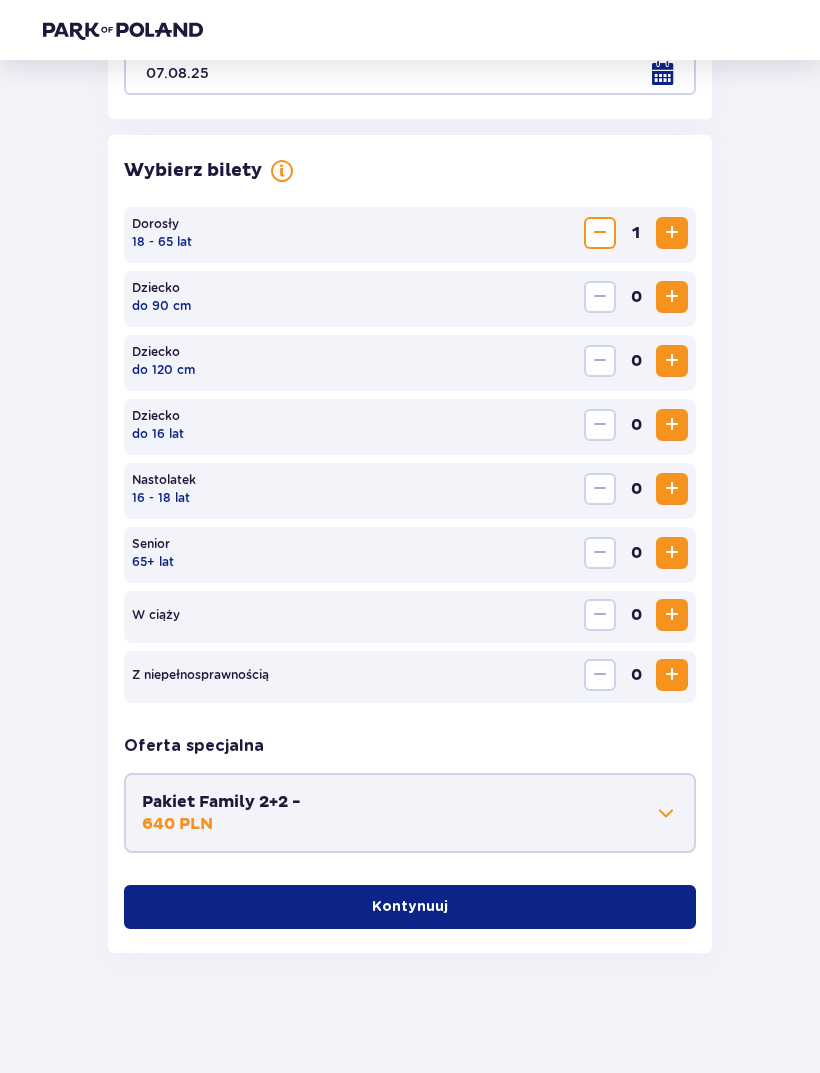 click at bounding box center (672, 233) 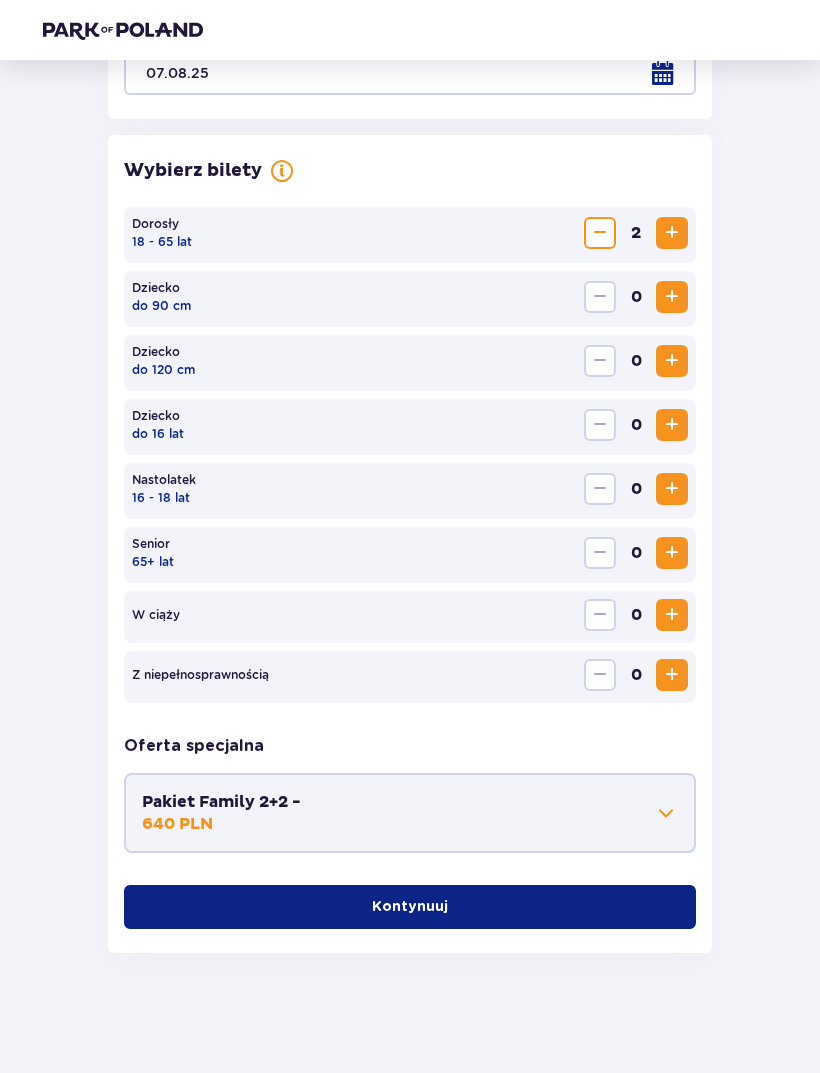 click at bounding box center [672, 489] 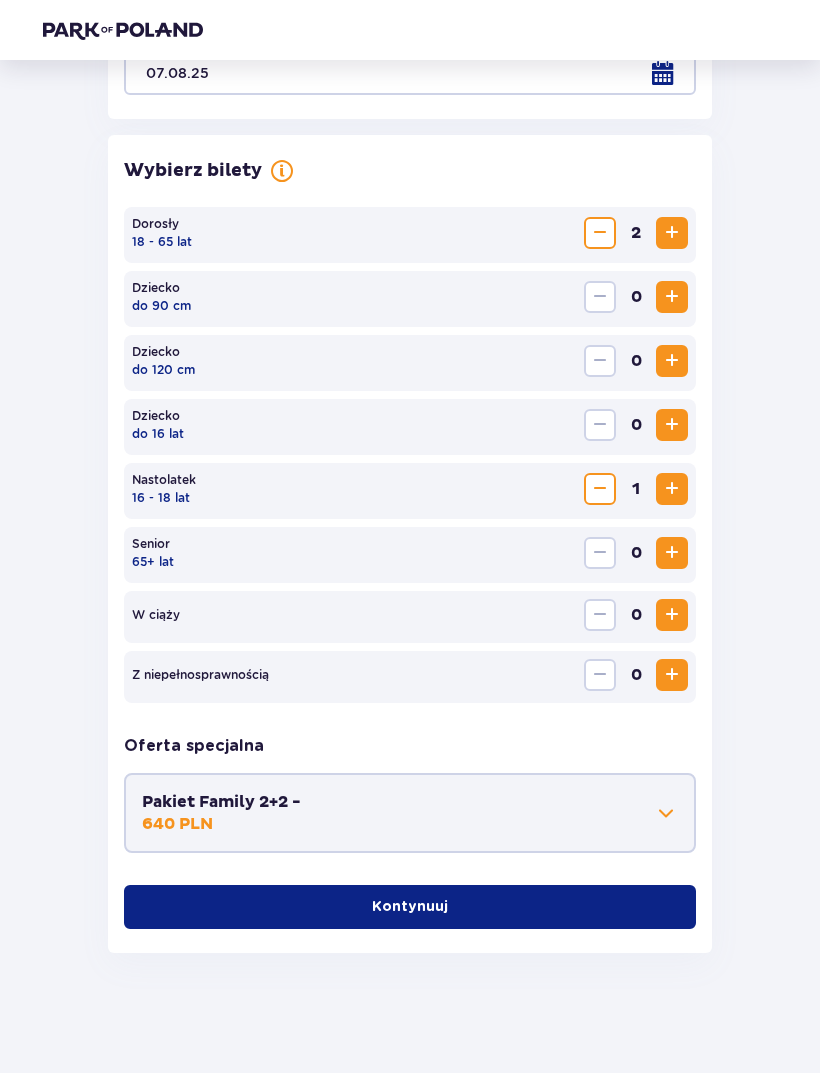 click on "Kontynuuj" at bounding box center [410, 907] 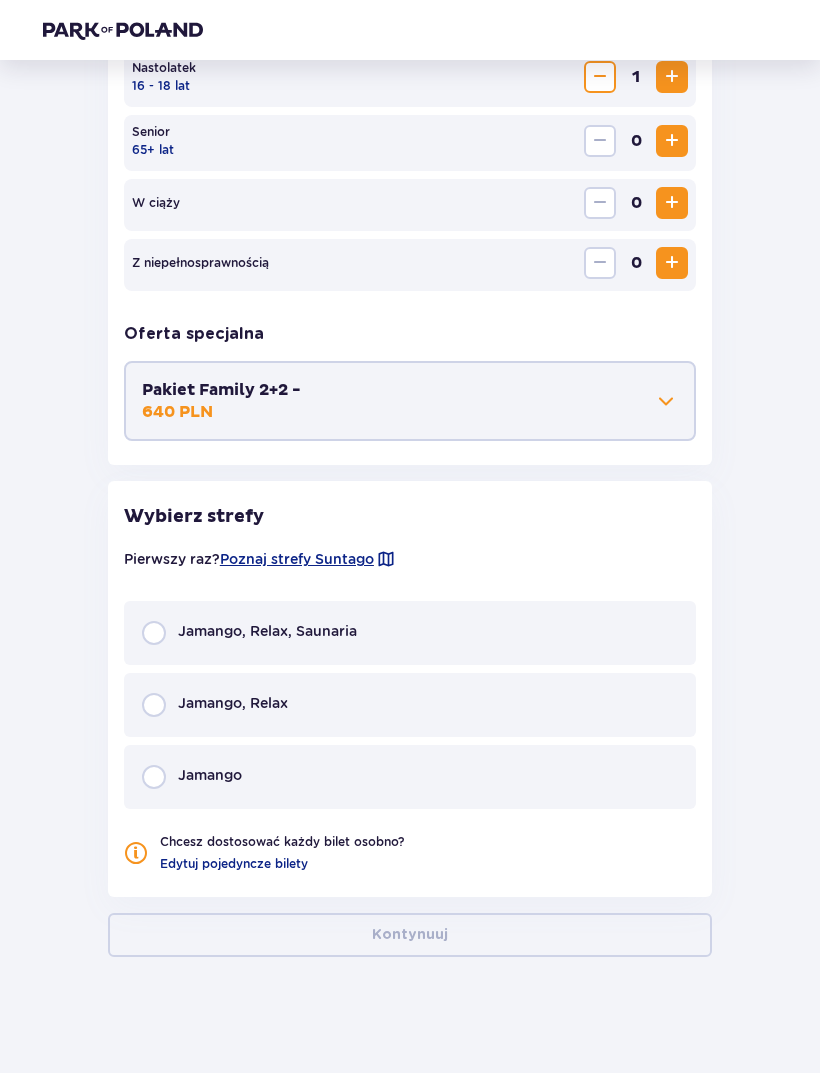 scroll, scrollTop: 921, scrollLeft: 0, axis: vertical 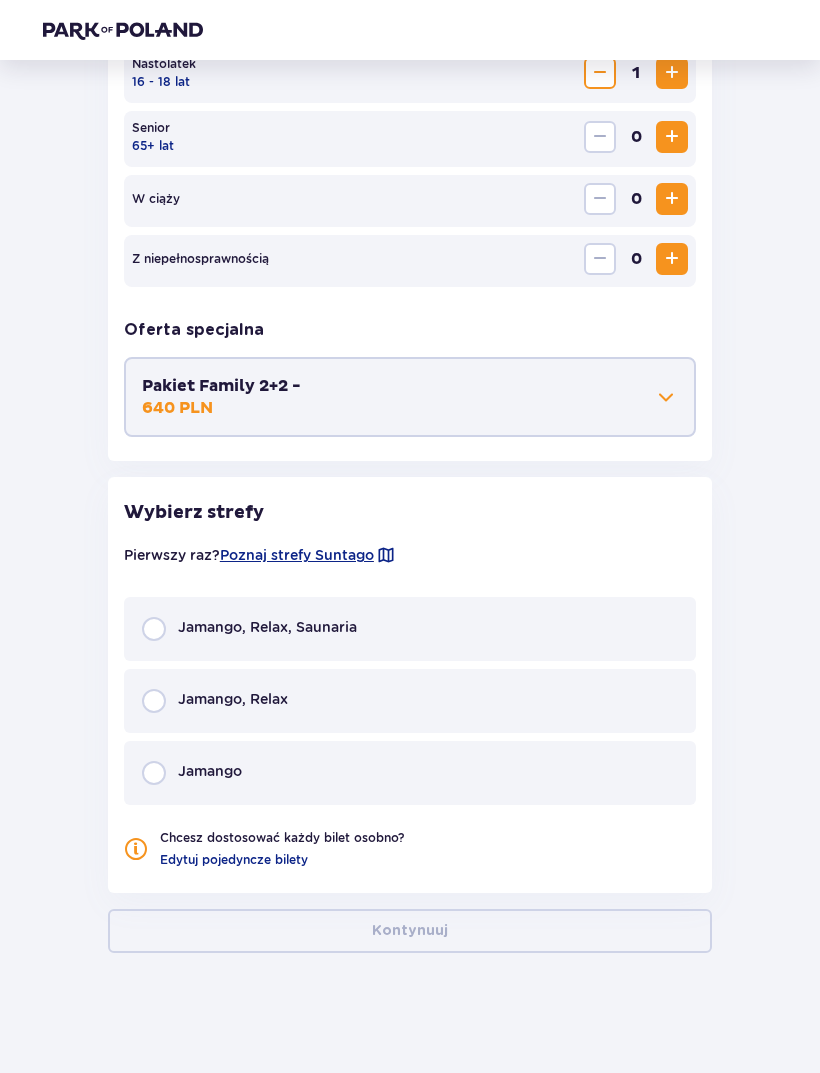click at bounding box center [154, 629] 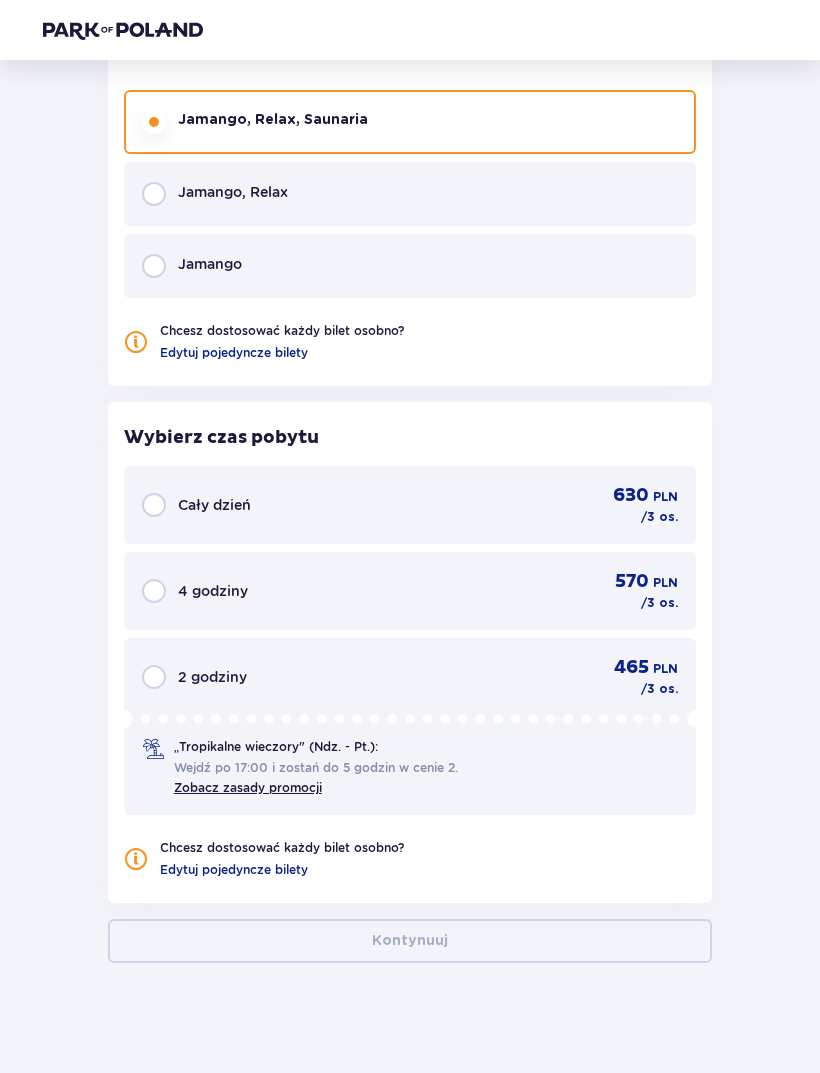 scroll, scrollTop: 1438, scrollLeft: 0, axis: vertical 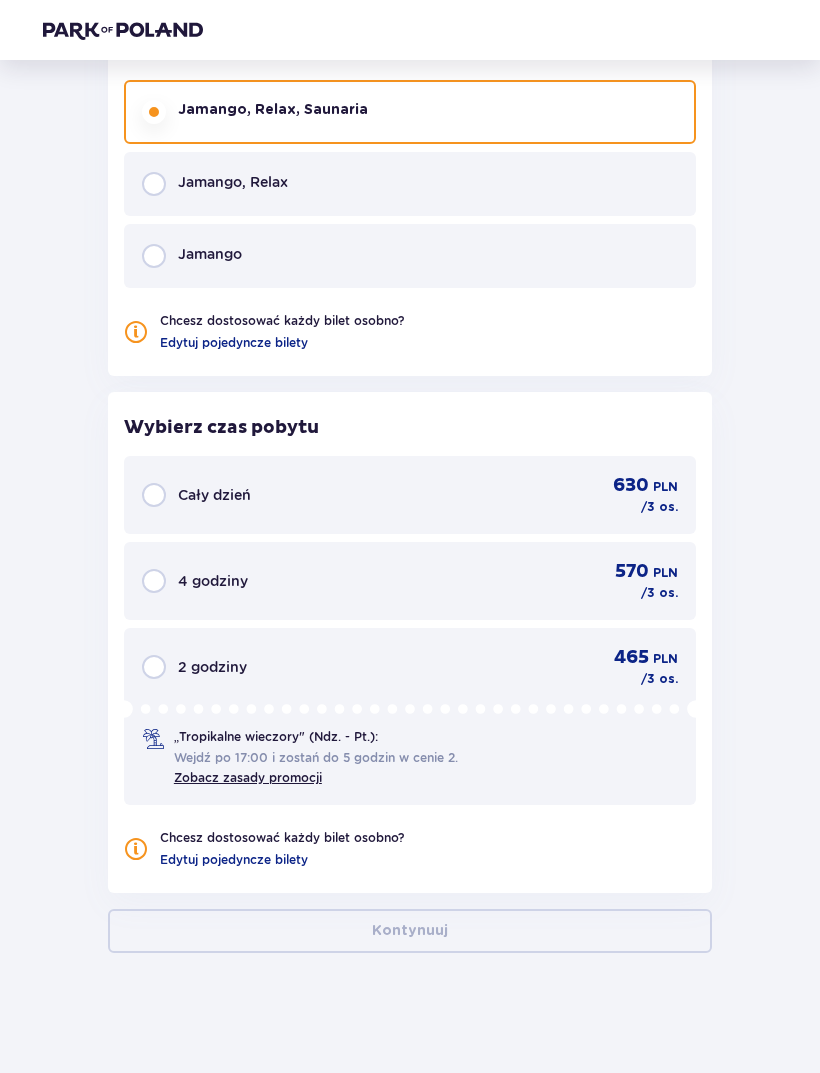 click at bounding box center [154, 495] 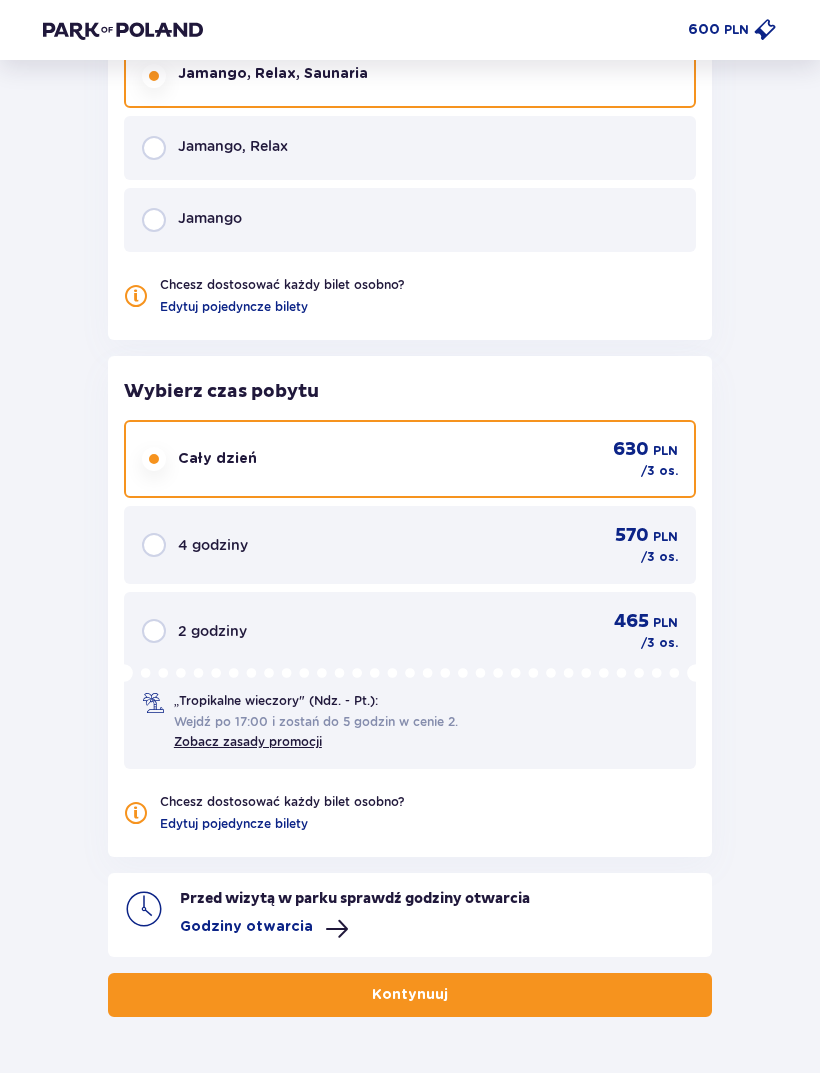 click on "Kontynuuj" at bounding box center [410, 995] 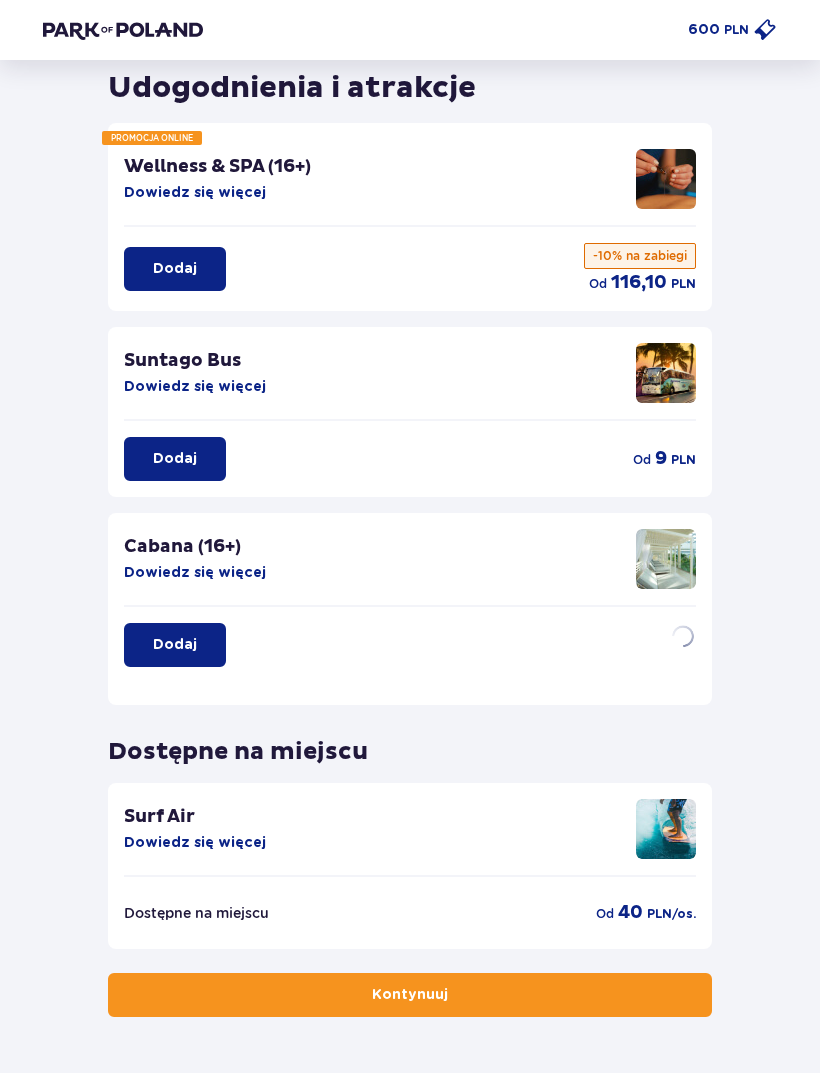 scroll, scrollTop: 0, scrollLeft: 0, axis: both 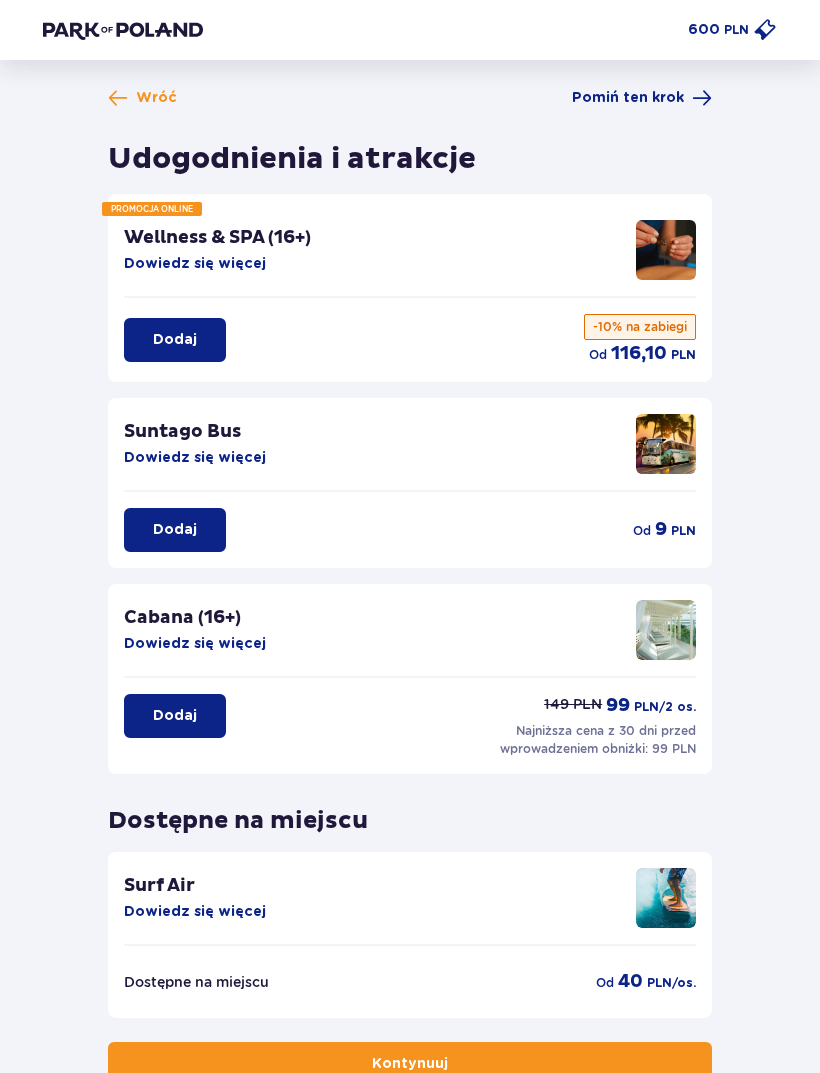 click on "Kontynuuj" at bounding box center (410, 1064) 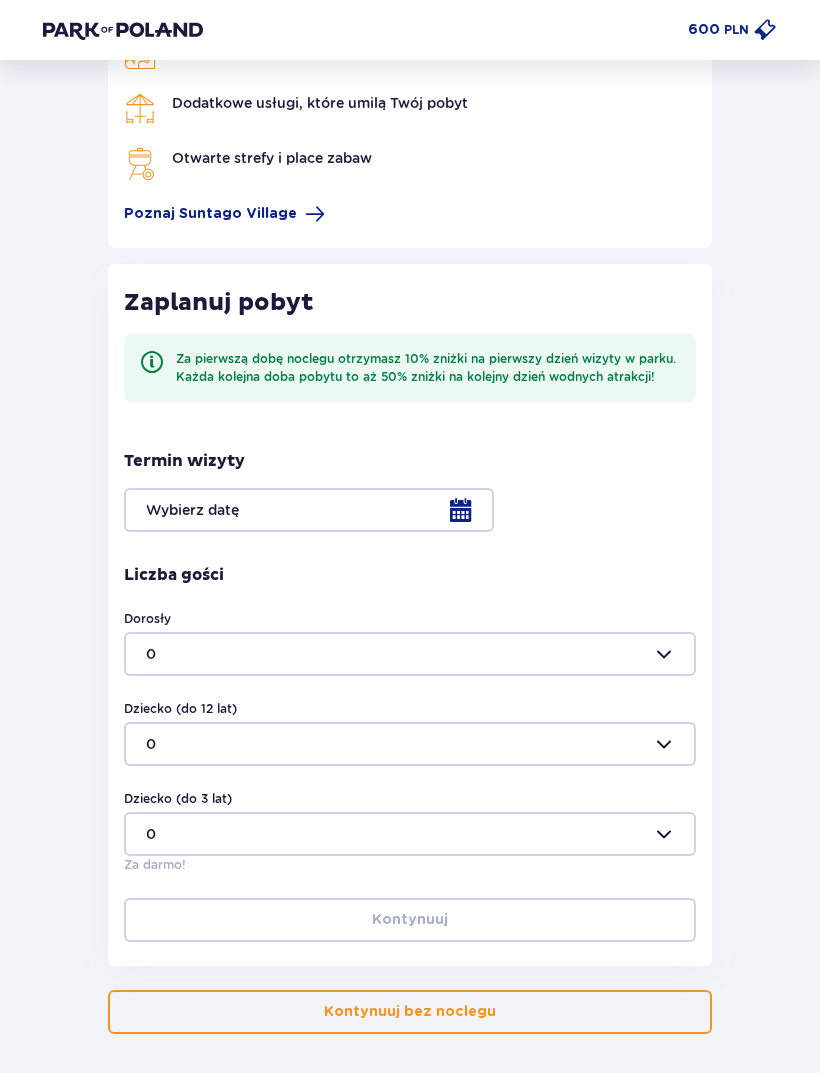 scroll, scrollTop: 197, scrollLeft: 0, axis: vertical 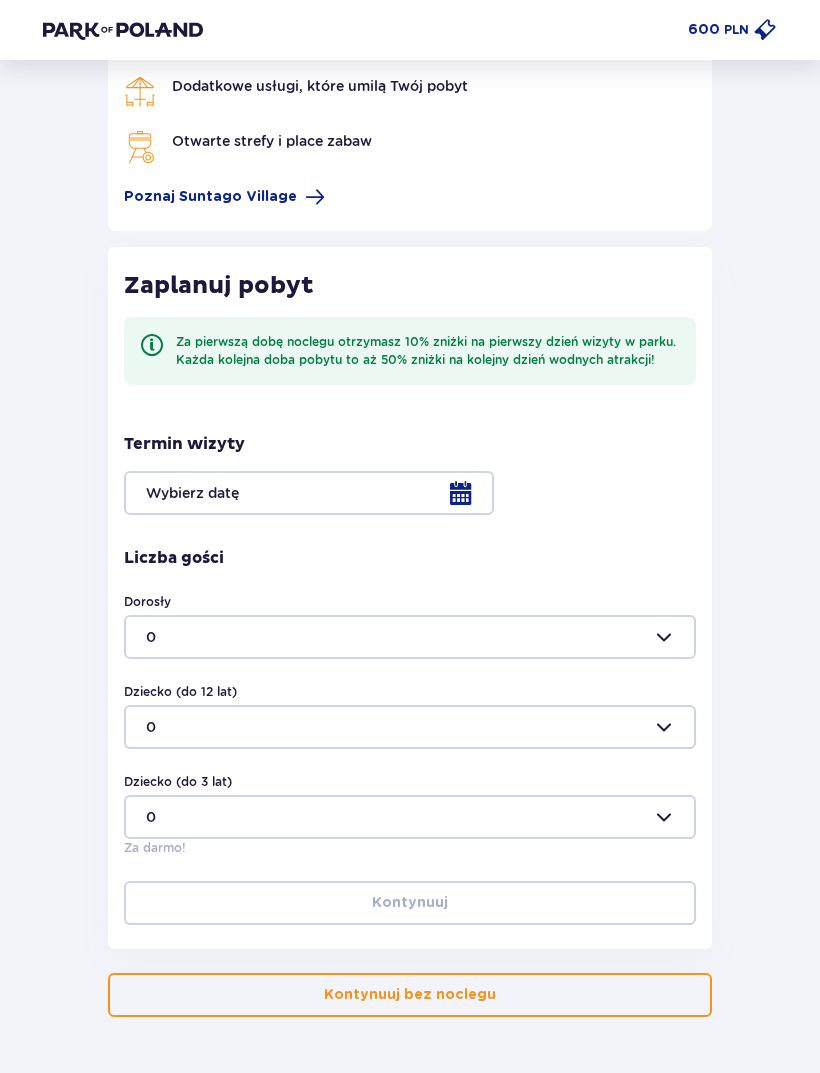click on "Kontynuuj bez noclegu" at bounding box center (410, 995) 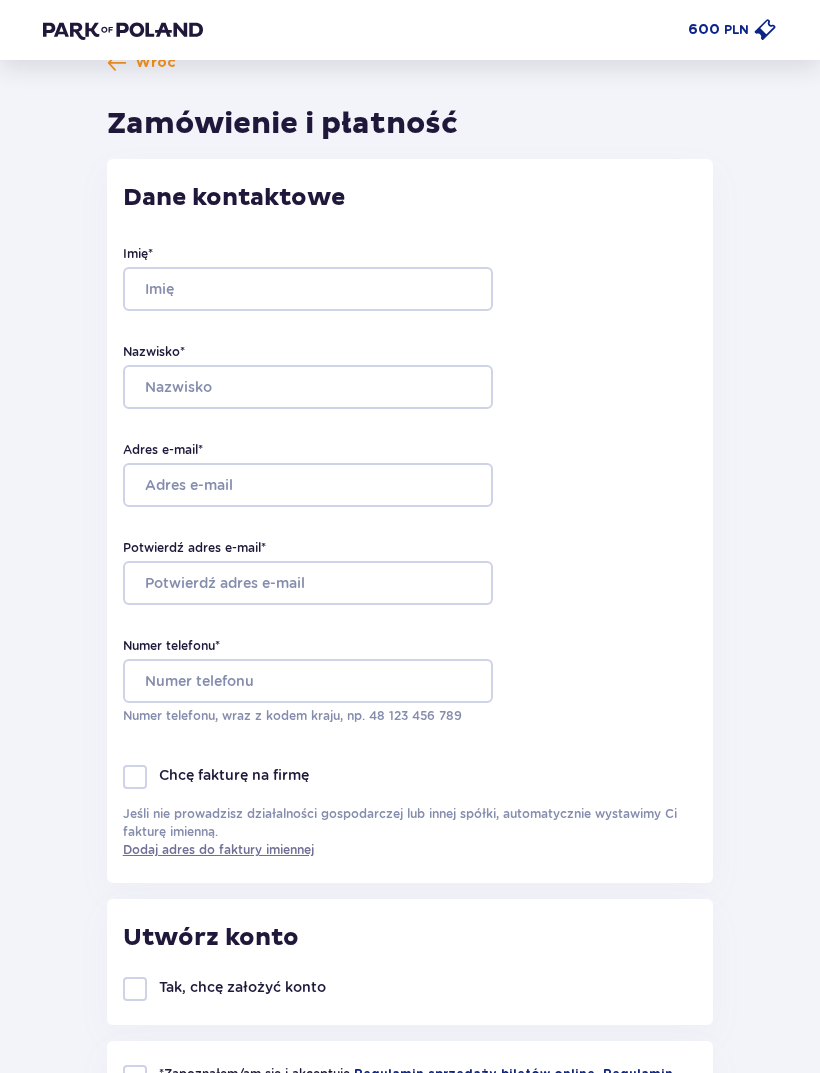 type on "Marika" 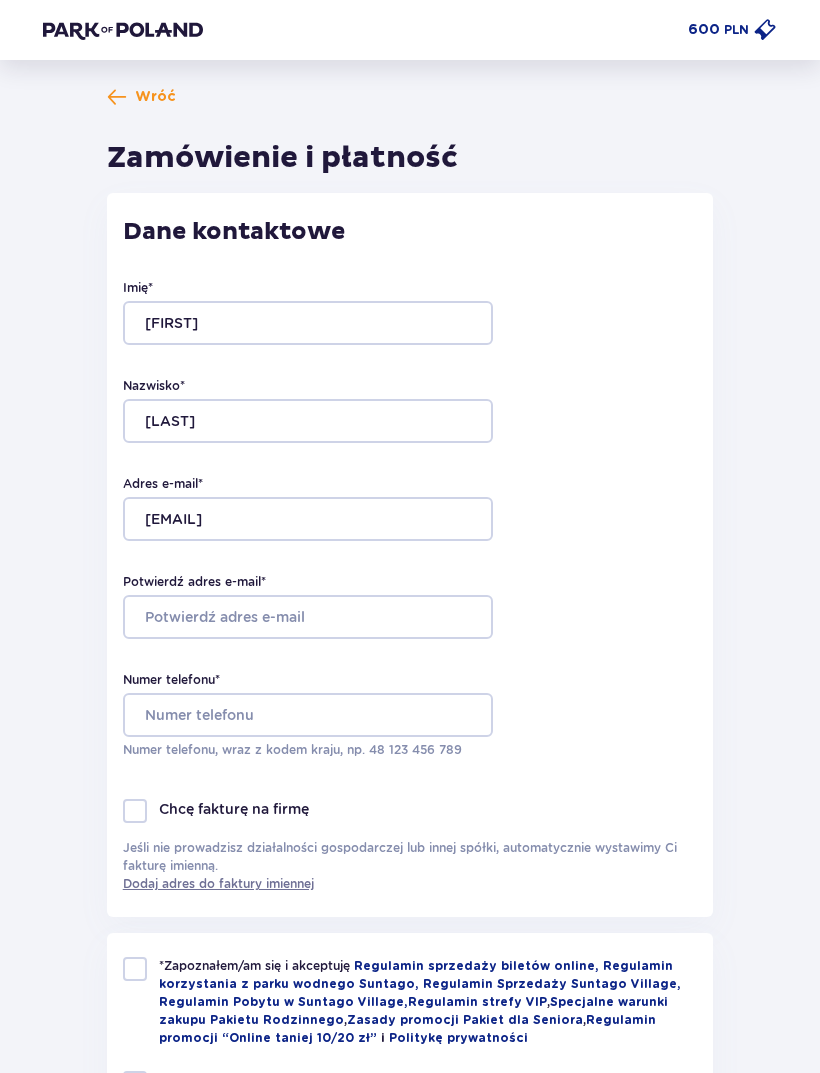 scroll, scrollTop: 0, scrollLeft: 0, axis: both 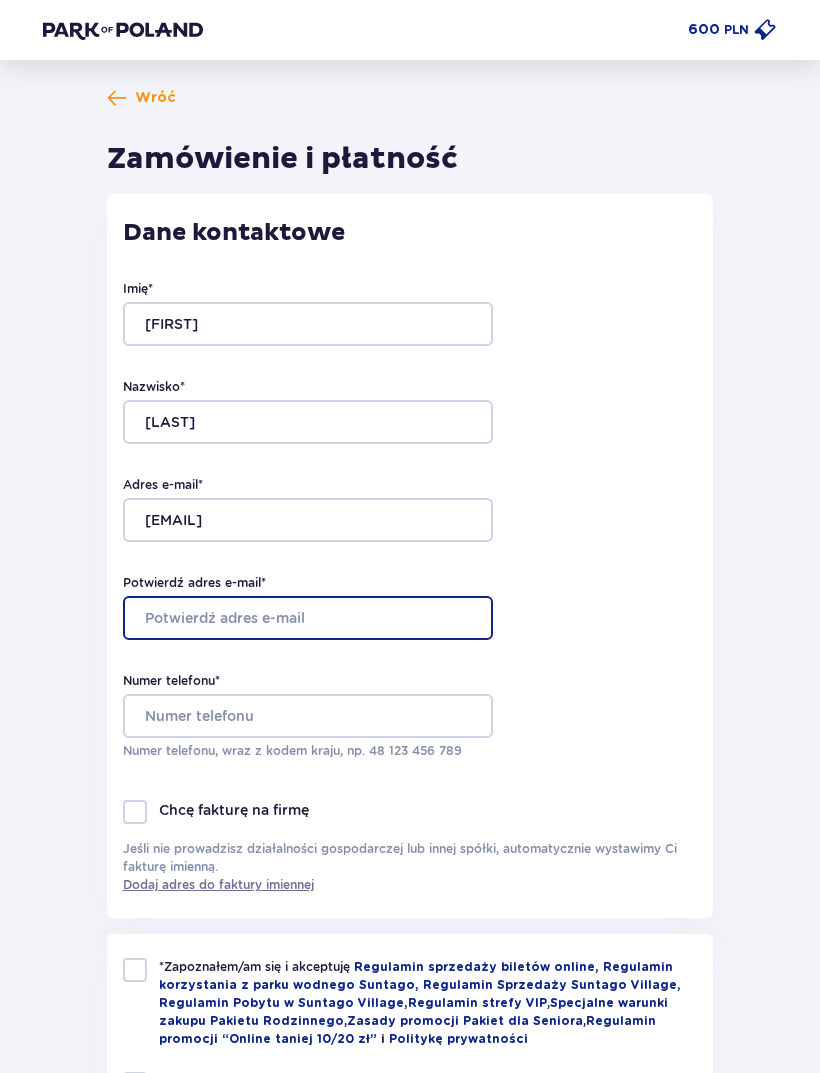 click on "Potwierdź adres e-mail *" at bounding box center (308, 618) 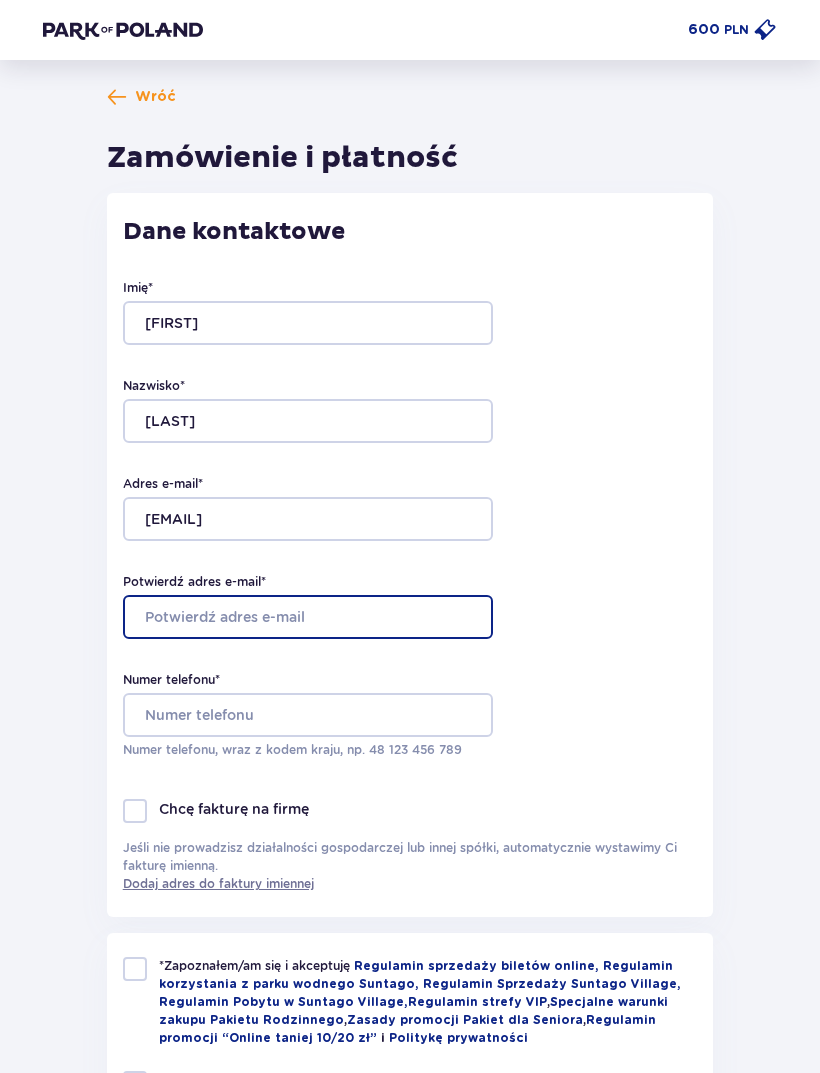 type on "marikawieczorek03@gmail.com" 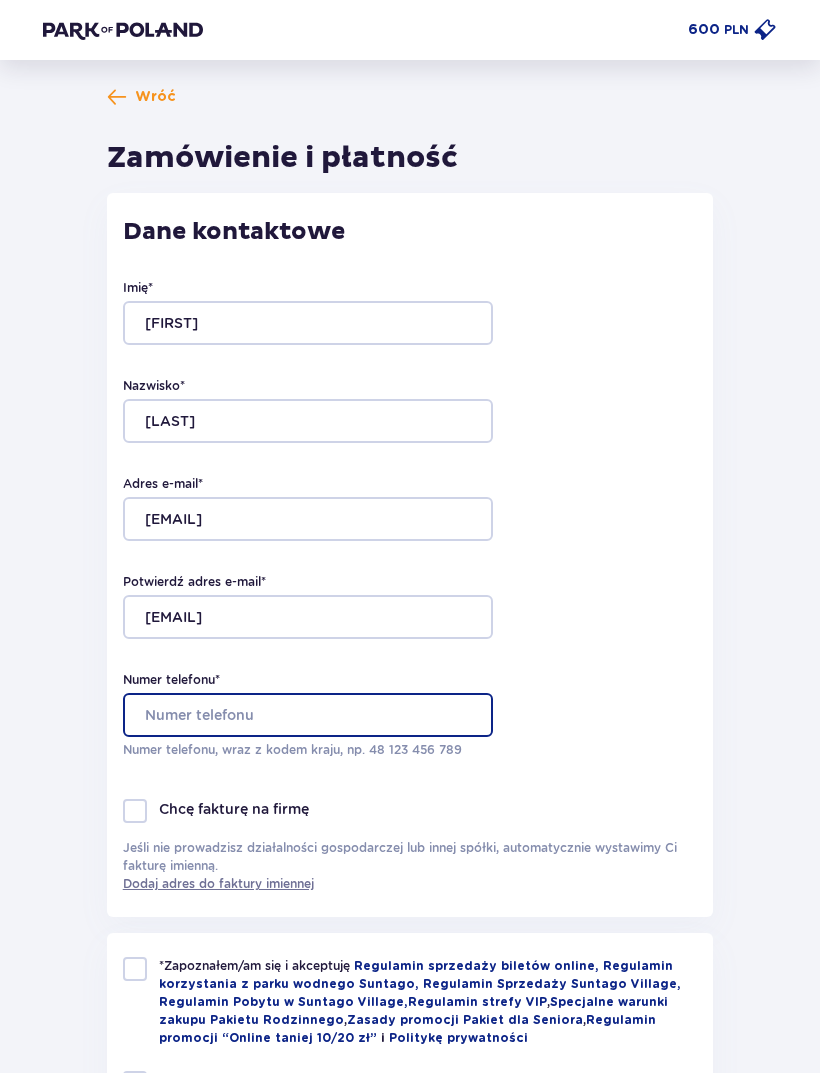 type on "725725781" 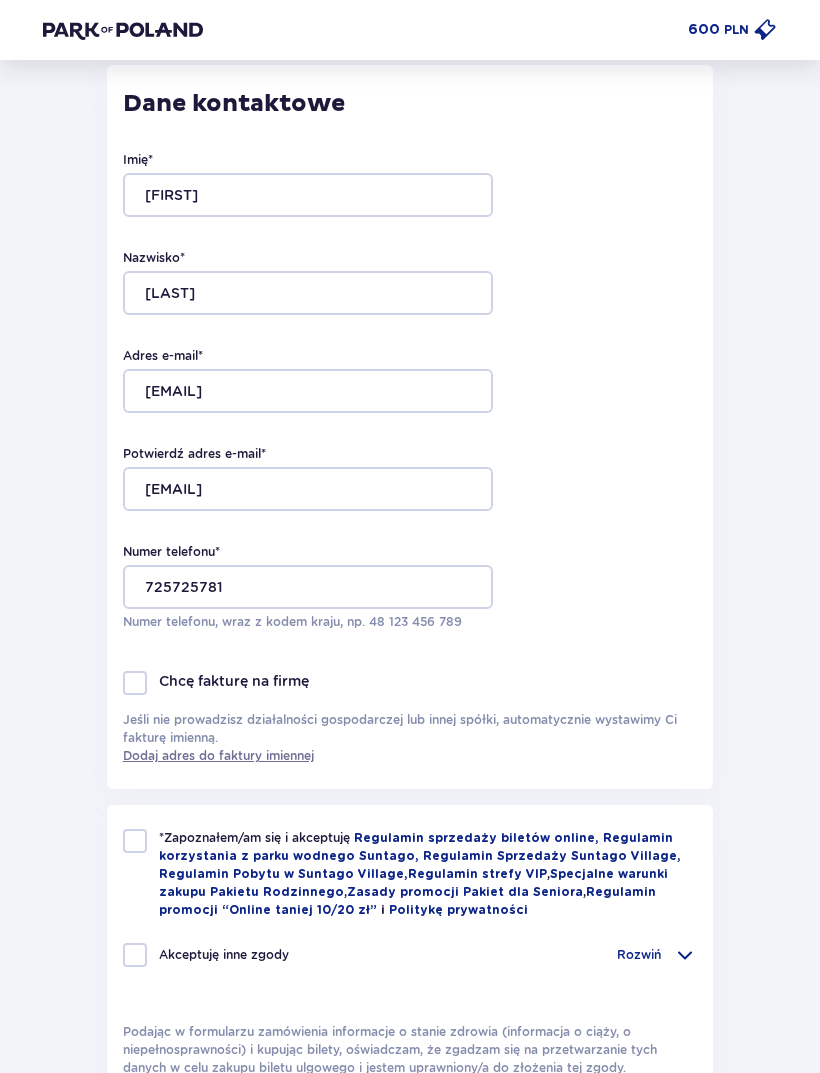 scroll, scrollTop: 129, scrollLeft: 0, axis: vertical 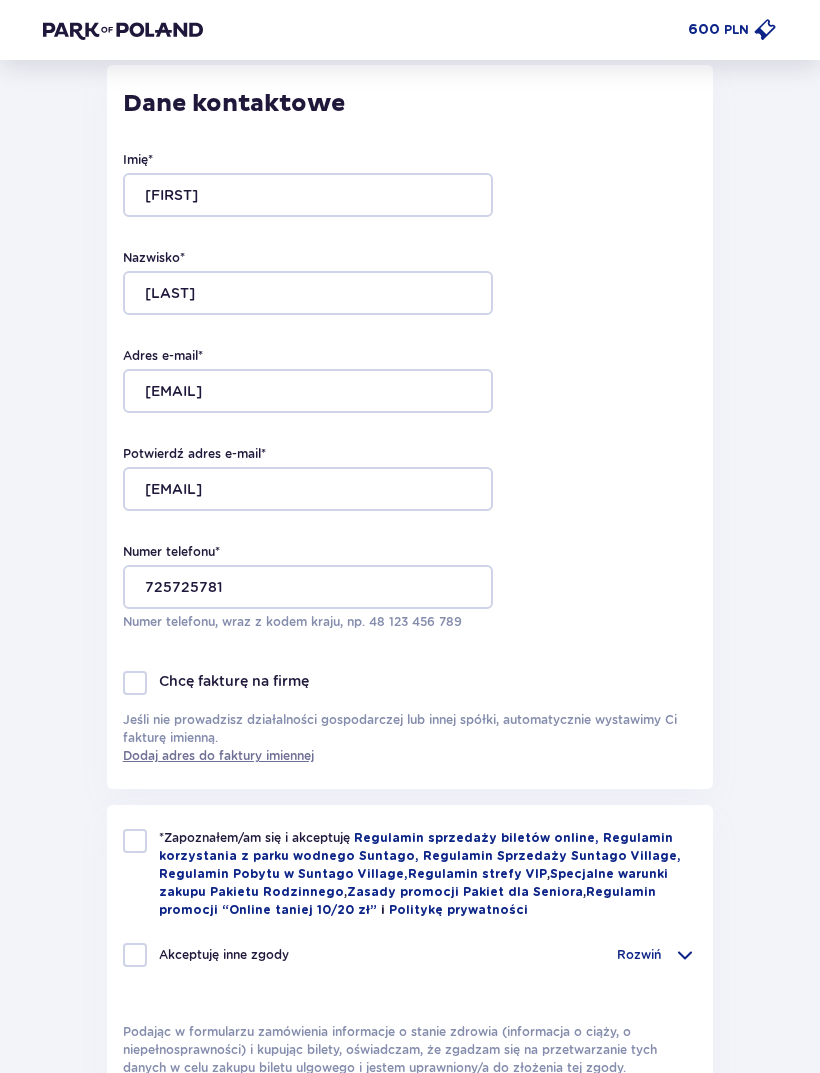 click at bounding box center [135, 841] 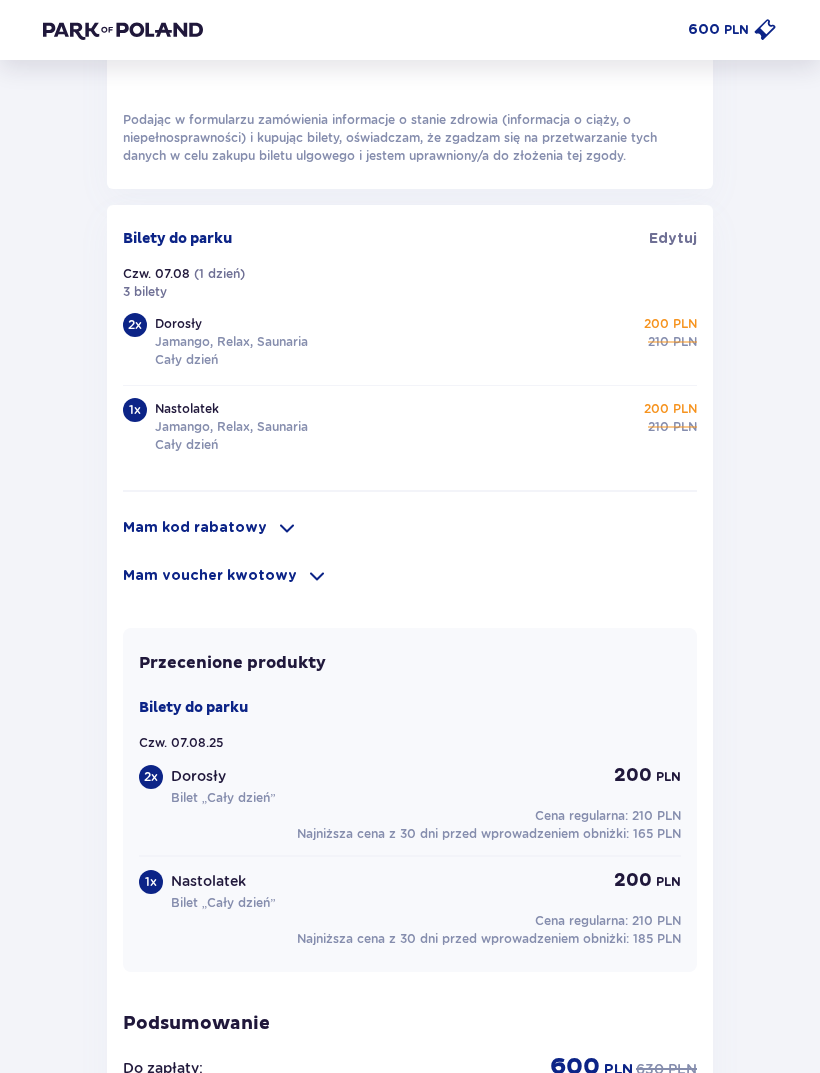 scroll, scrollTop: 1337, scrollLeft: 0, axis: vertical 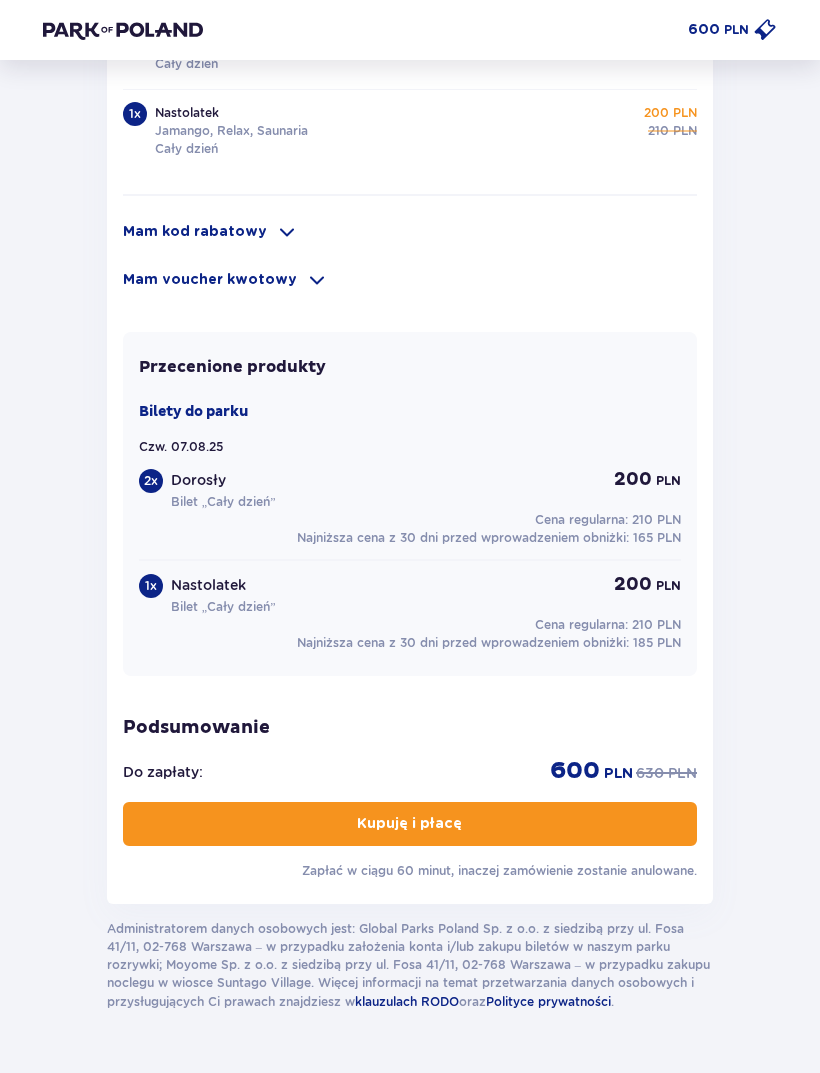click on "Kupuję i płacę" at bounding box center [409, 824] 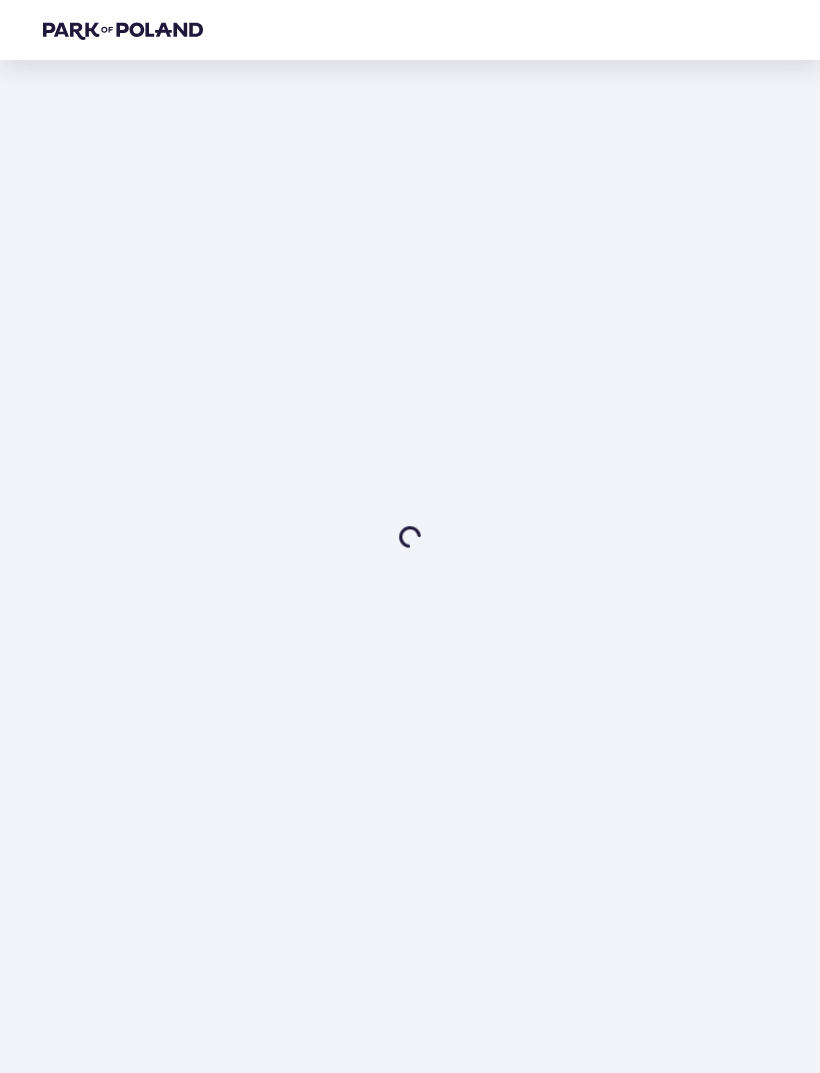 scroll, scrollTop: 0, scrollLeft: 0, axis: both 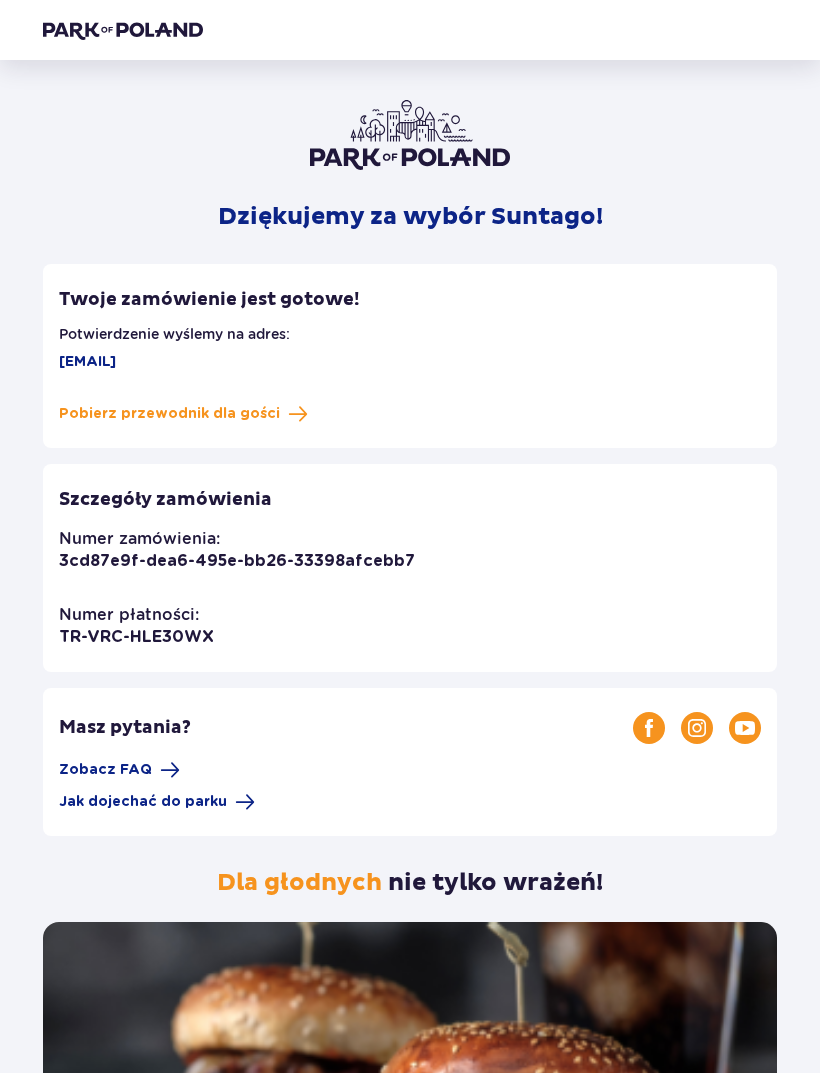 click on "Pobierz przewodnik dla gości" at bounding box center (169, 414) 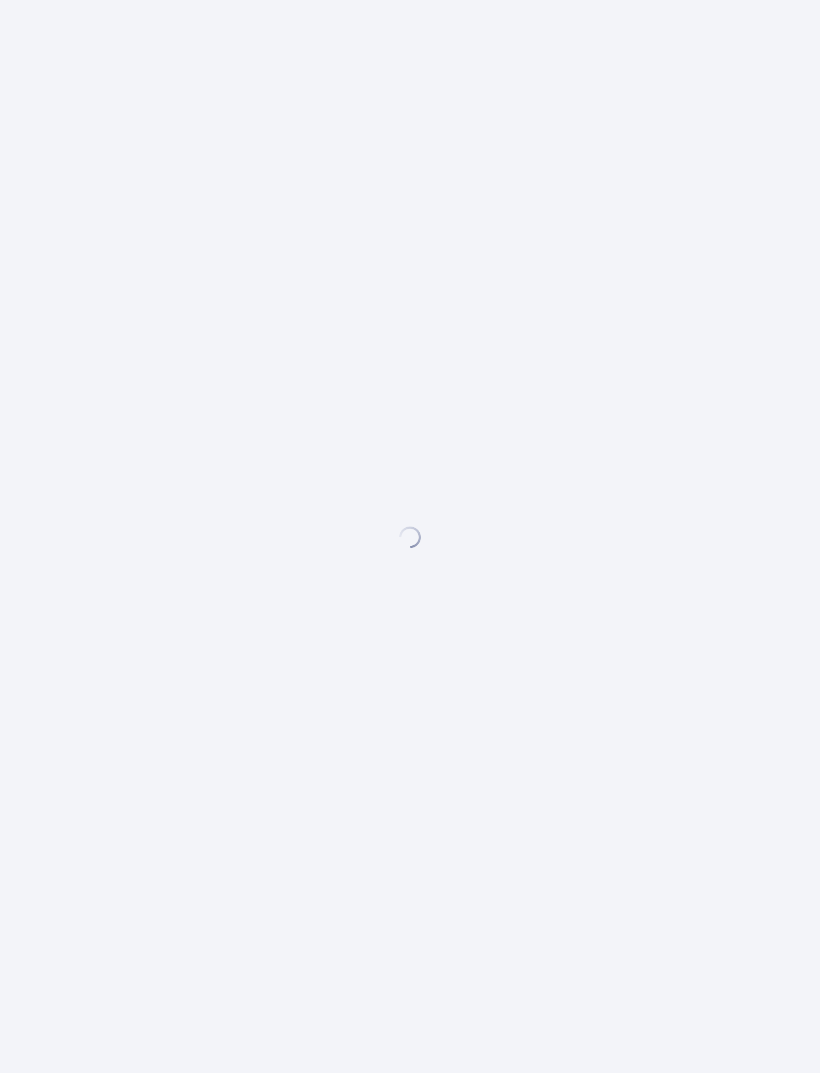 scroll, scrollTop: 0, scrollLeft: 0, axis: both 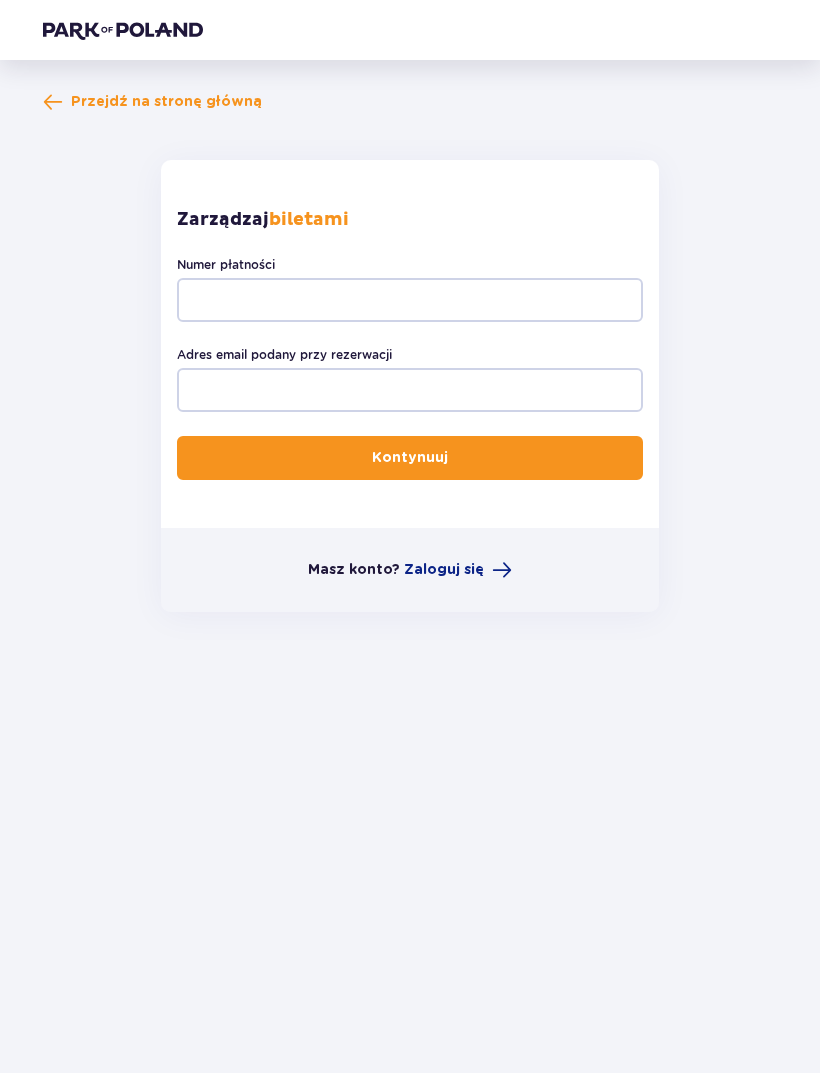 click on "Zaloguj się" at bounding box center [444, 570] 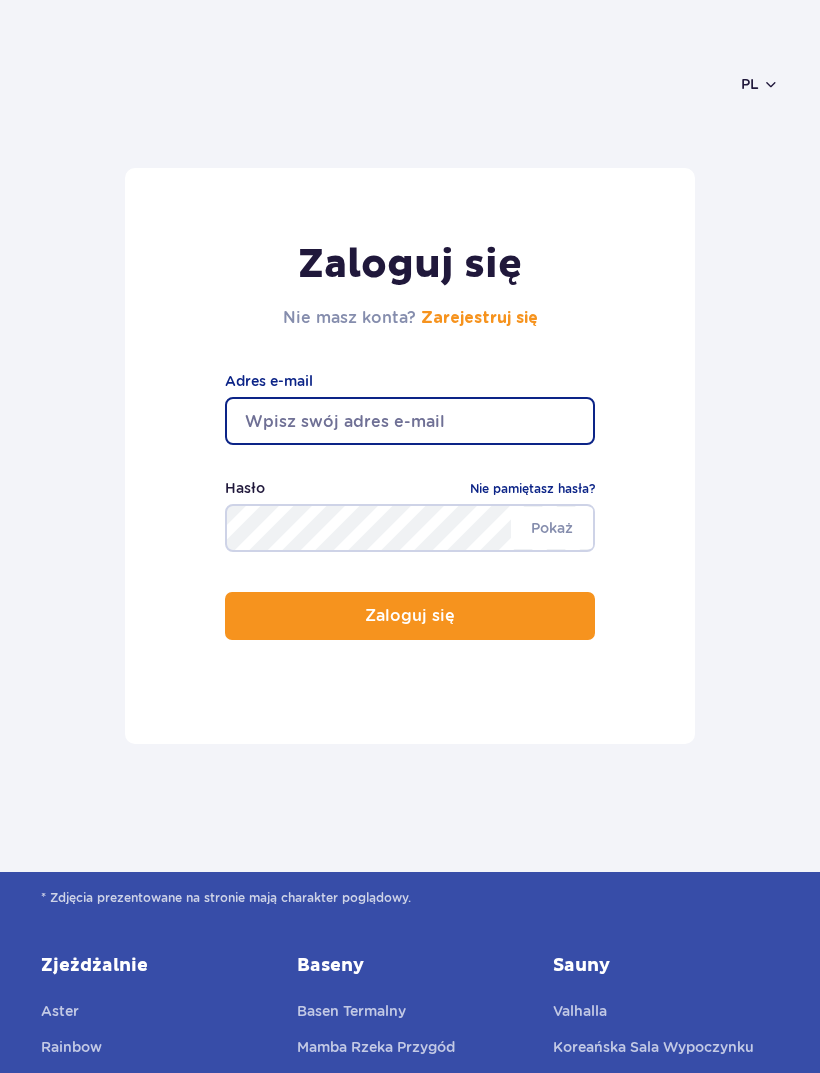 scroll, scrollTop: 0, scrollLeft: 0, axis: both 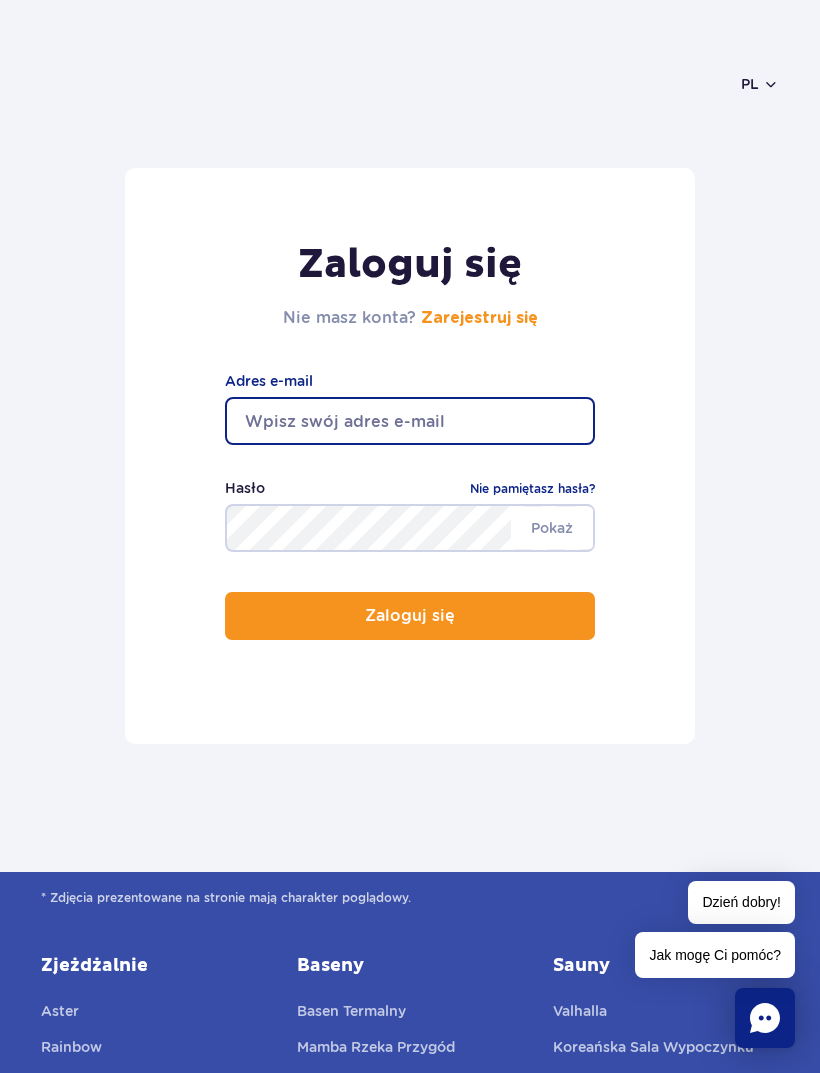 type on "[EMAIL]" 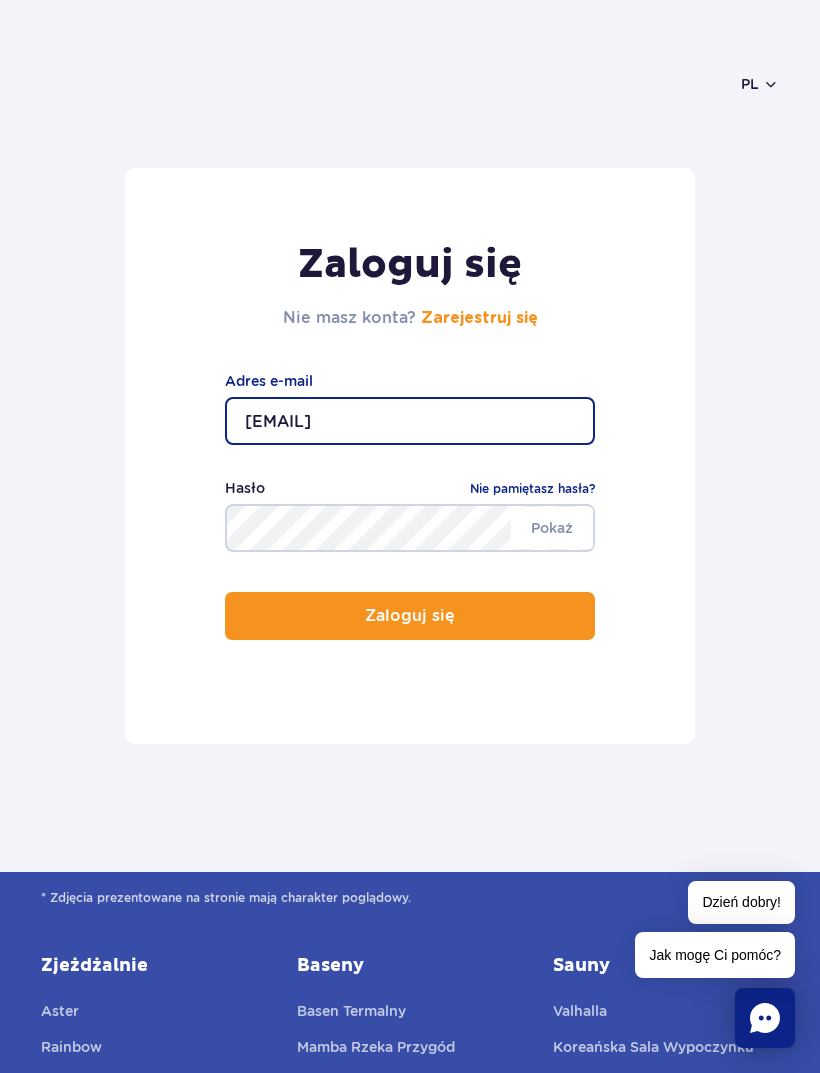 click on "Zaloguj się" at bounding box center (410, 616) 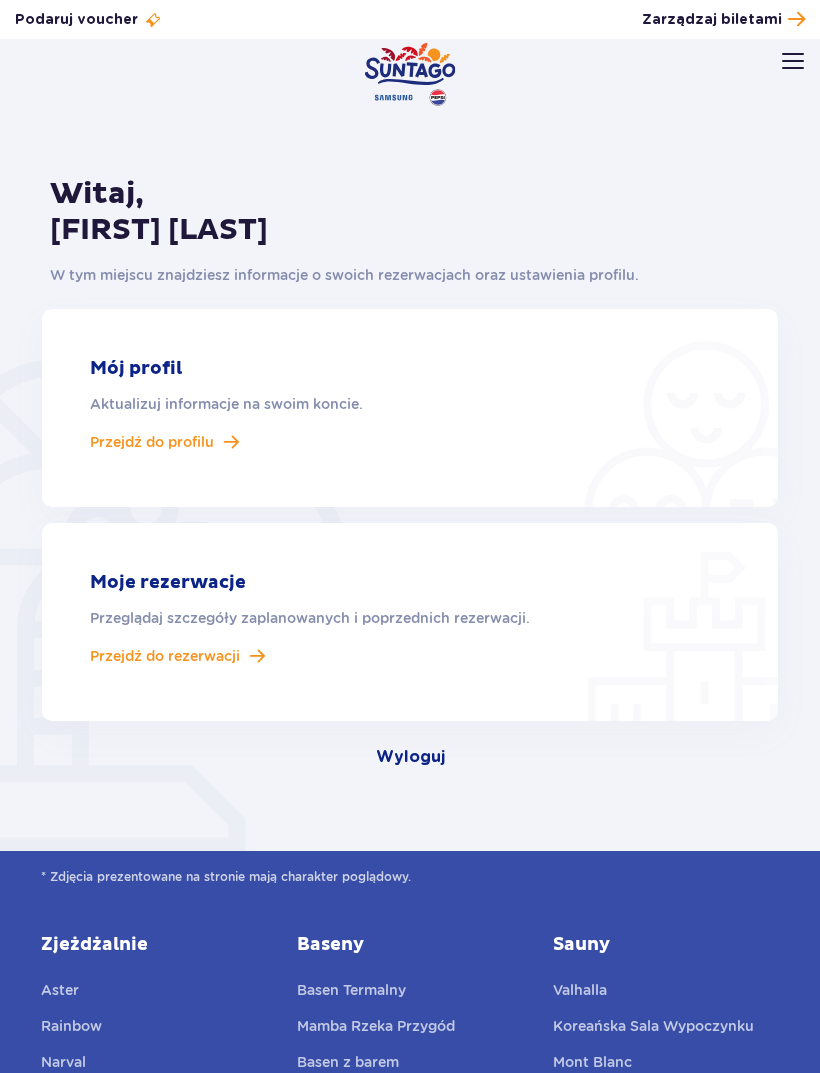 scroll, scrollTop: 0, scrollLeft: 0, axis: both 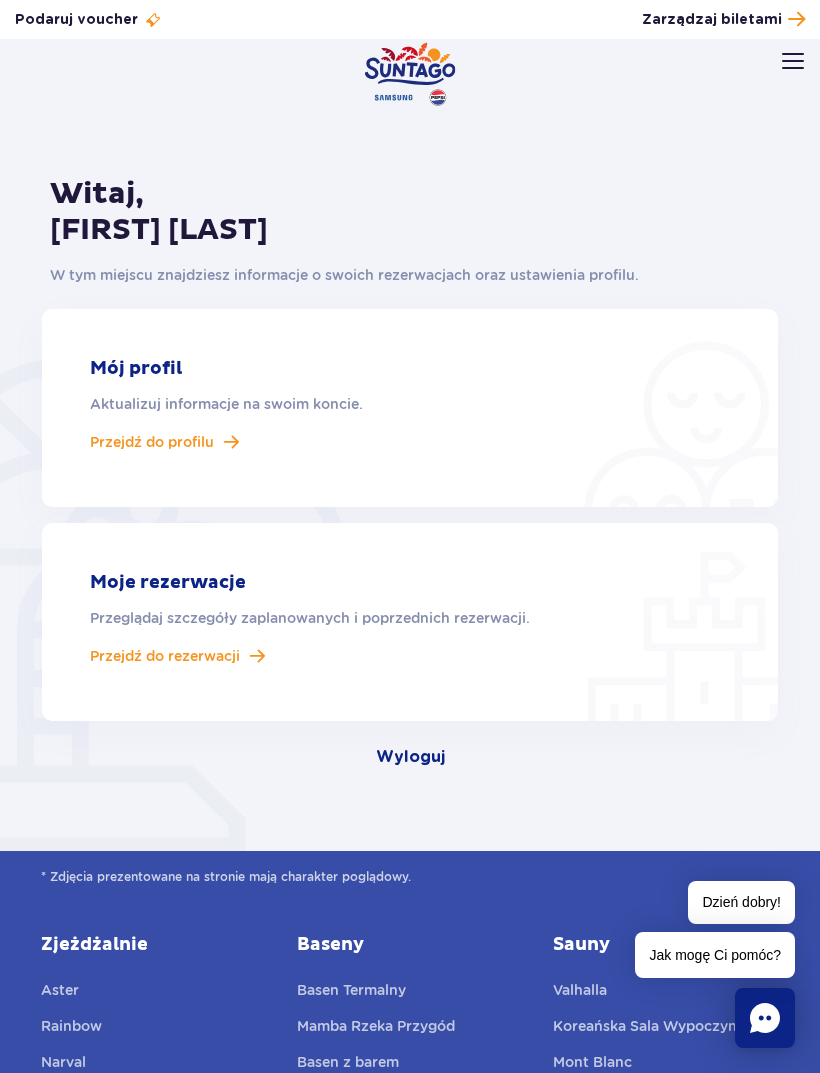 click on "Przejdź do profilu" at bounding box center (152, 442) 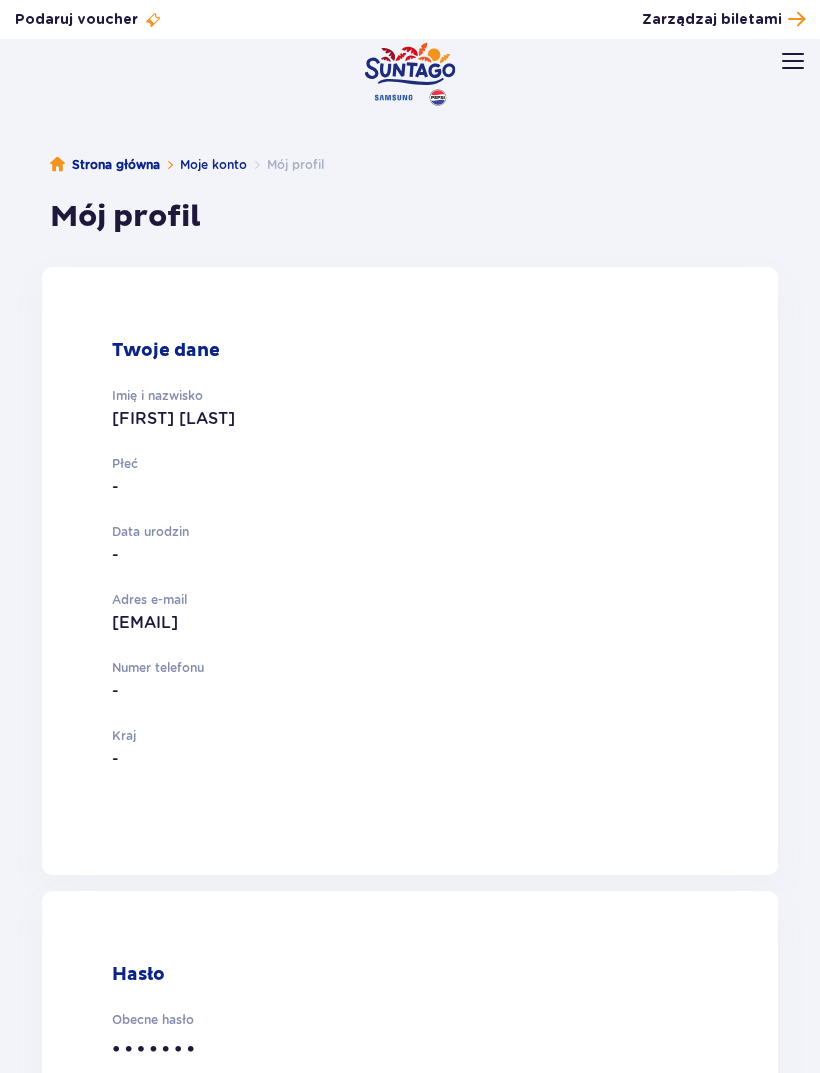 scroll, scrollTop: 0, scrollLeft: 0, axis: both 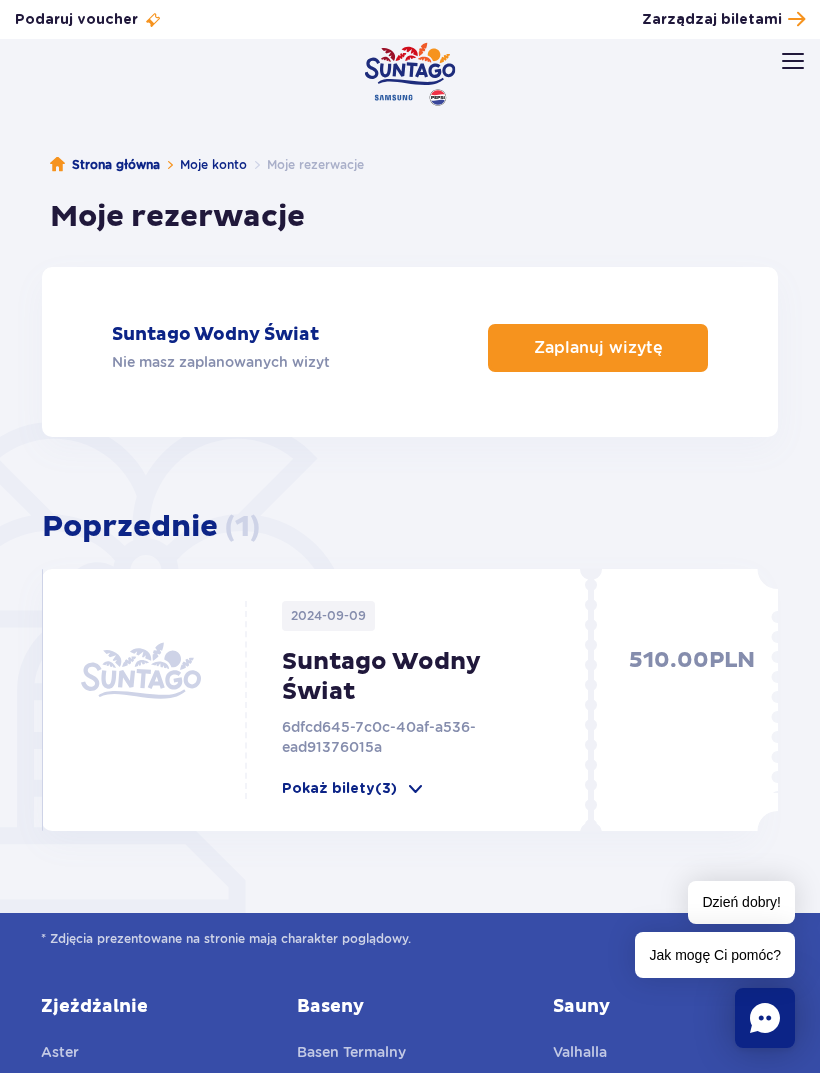 click on "Nie masz zaplanowanych wizyt" at bounding box center (221, 362) 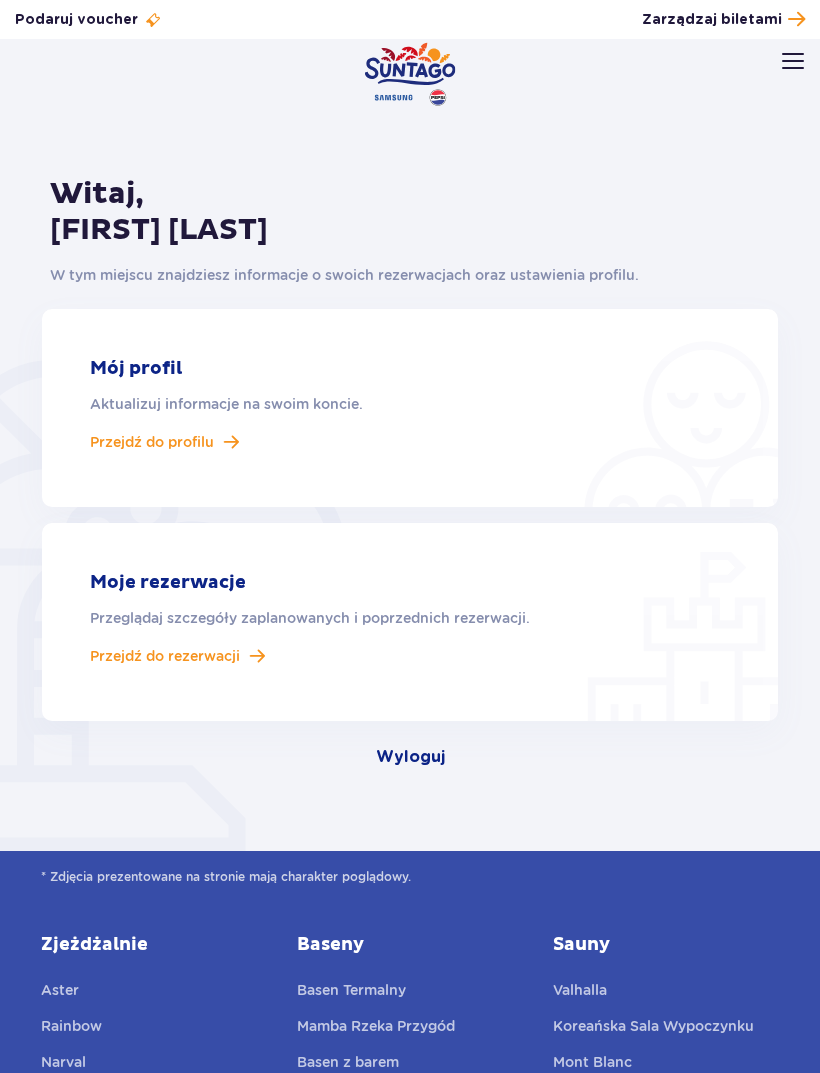 scroll, scrollTop: 0, scrollLeft: 0, axis: both 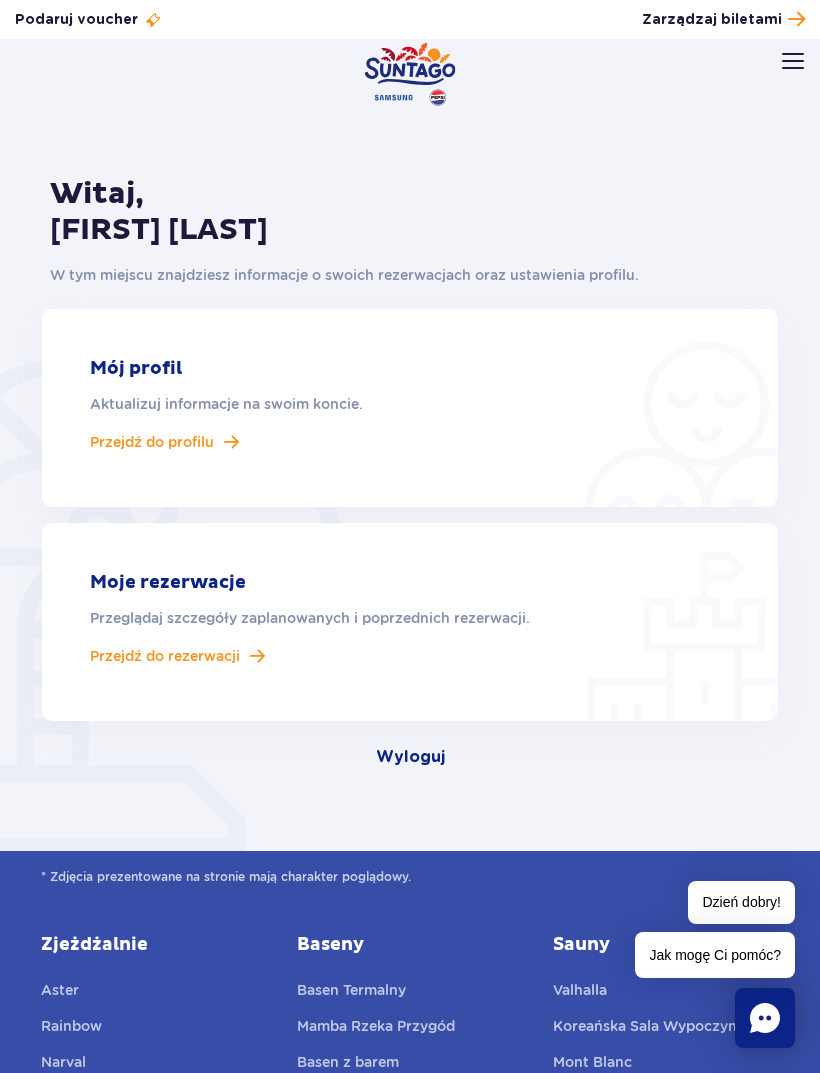 click at bounding box center (793, 61) 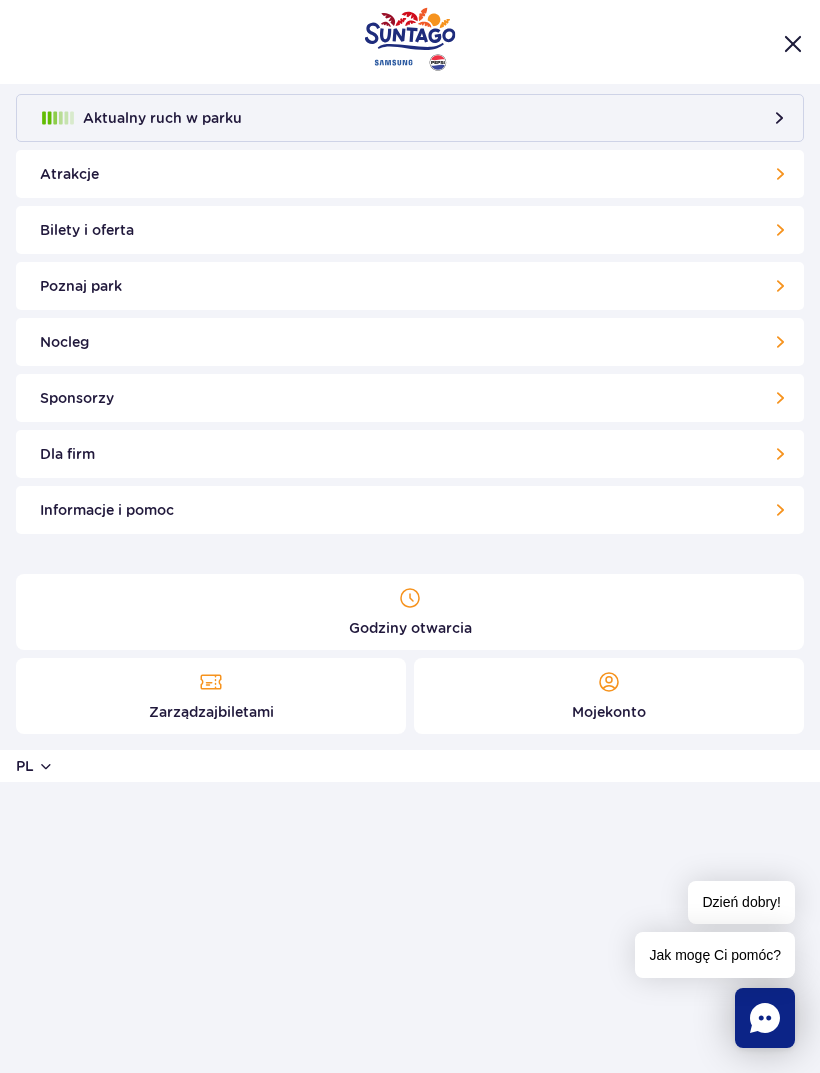 click on "Bilety i oferta" at bounding box center (410, 230) 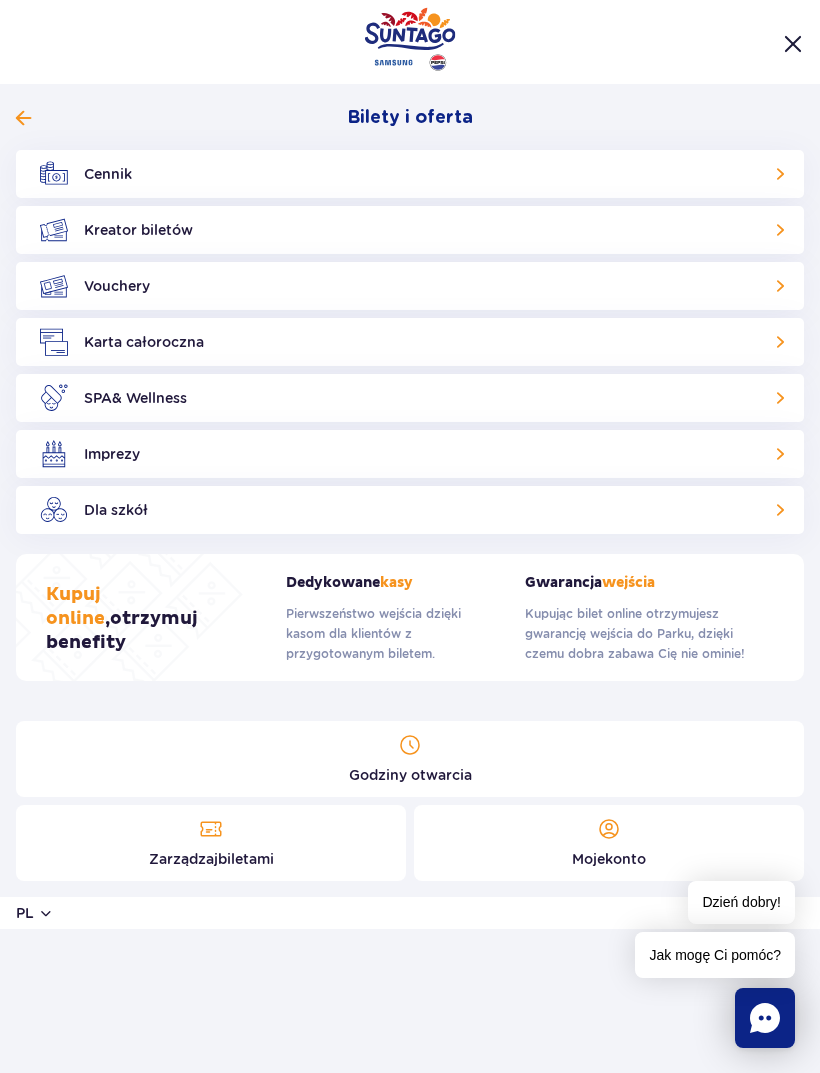 click at bounding box center [793, 44] 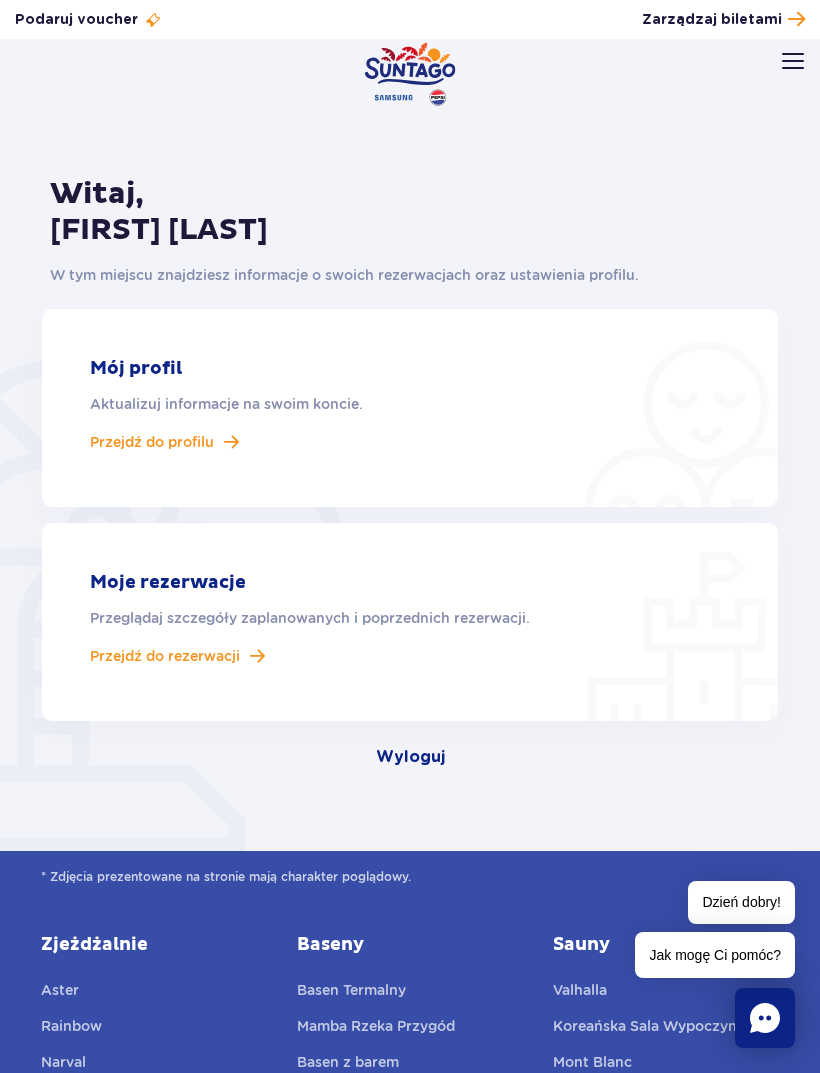 click on "Przejdź do rezerwacji" at bounding box center (165, 656) 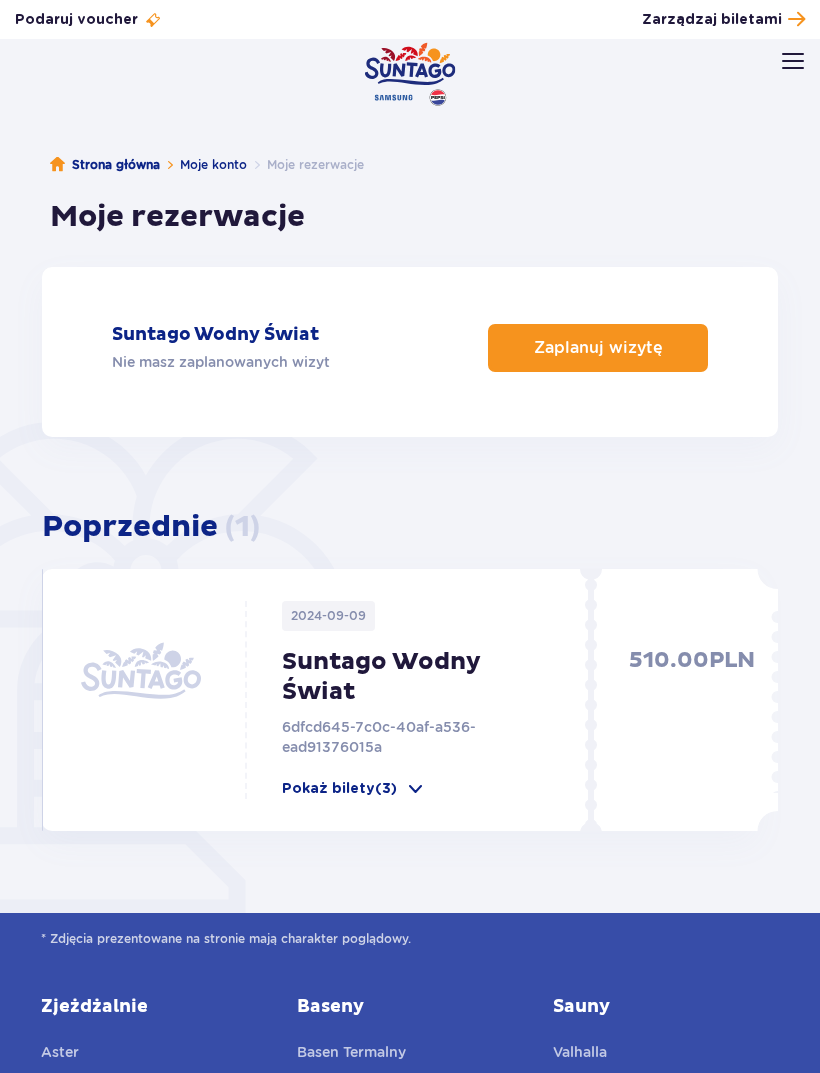 scroll, scrollTop: 0, scrollLeft: 0, axis: both 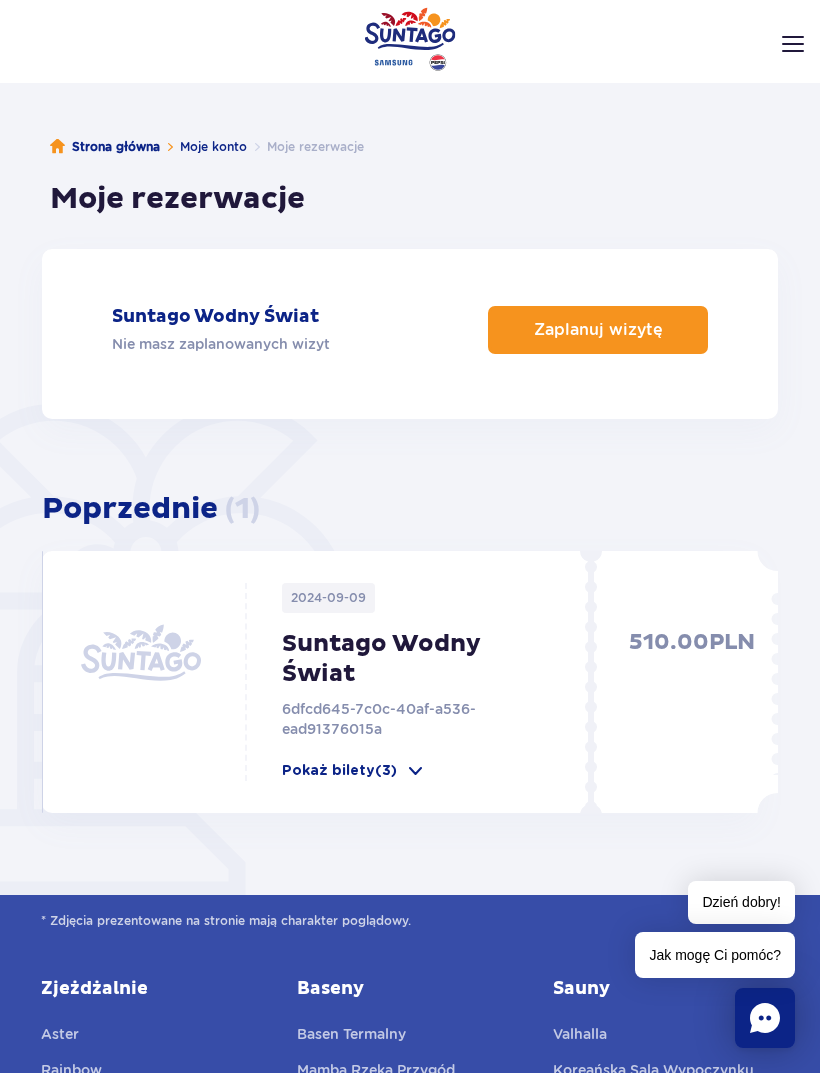 click at bounding box center [793, 44] 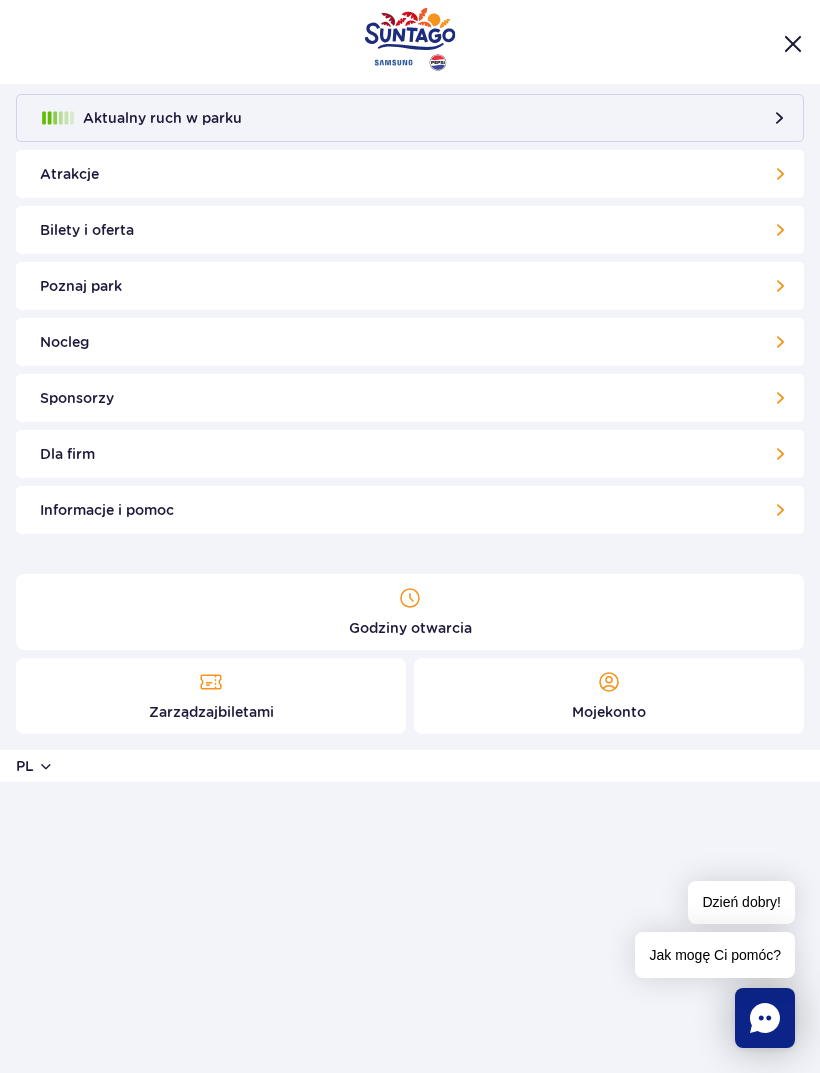 click at bounding box center (793, 44) 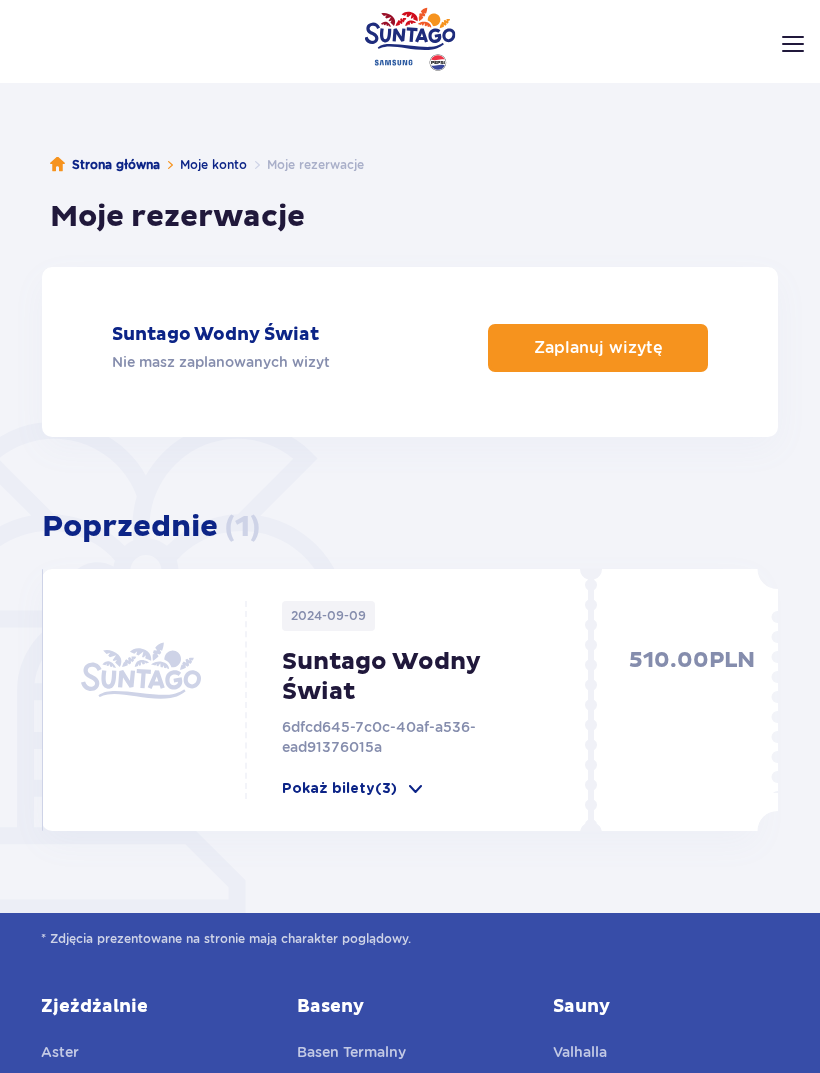 scroll, scrollTop: 18, scrollLeft: 0, axis: vertical 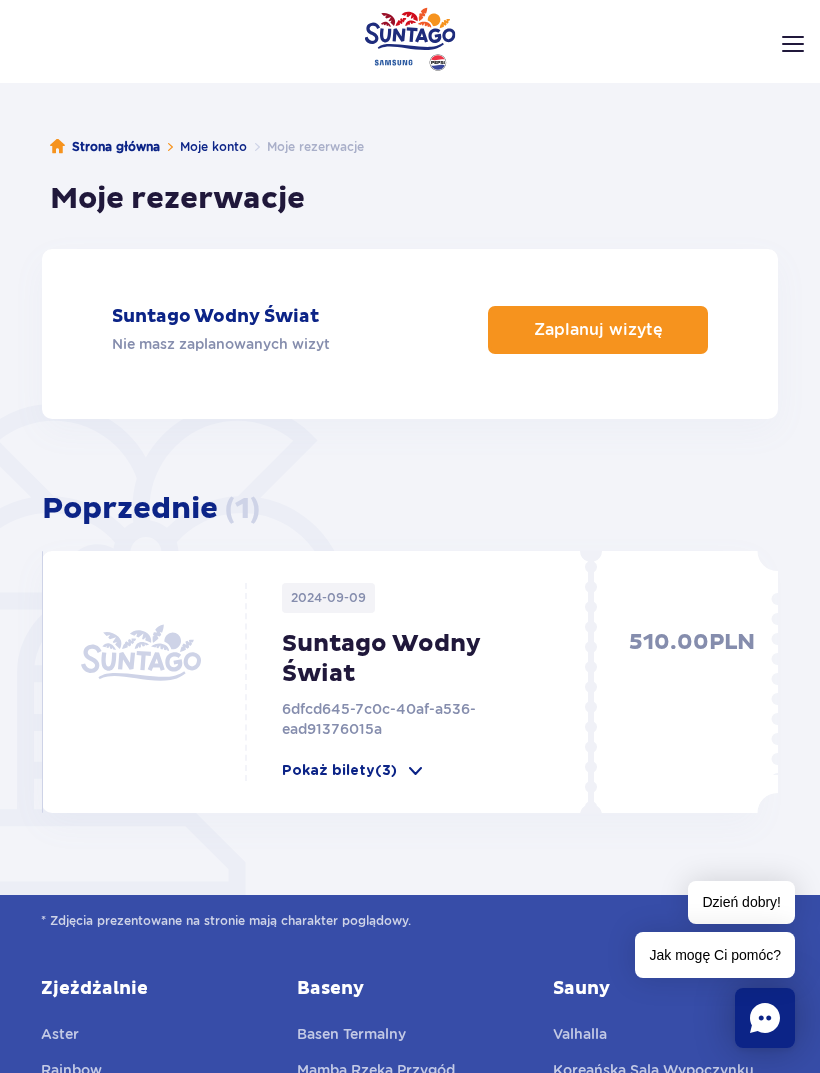 click on "Godziny otwarcia
pl
PL
EN
UA
Moje  konto
Zarządzaj  biletami
Aktualny ruch w parku
Atrakcje
Zjeżdżalnie
Aster
Rainbow Narval Więcej SPA" at bounding box center [410, 84] 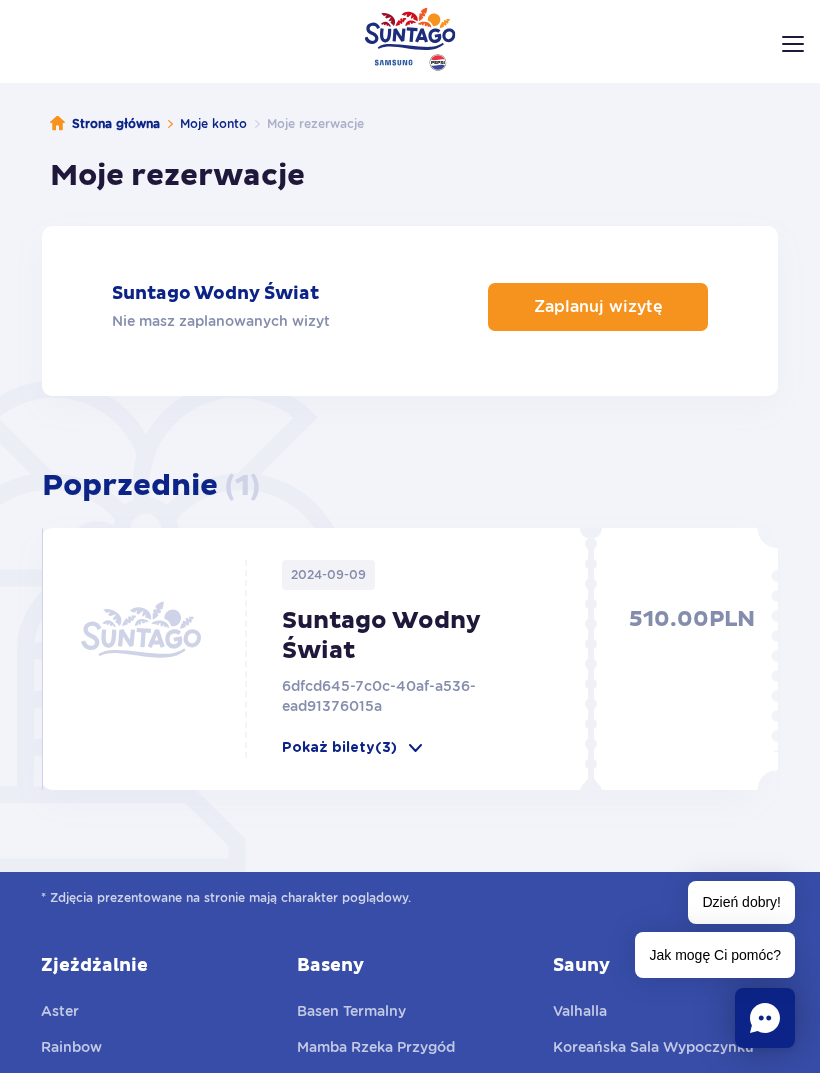 scroll, scrollTop: 47, scrollLeft: 0, axis: vertical 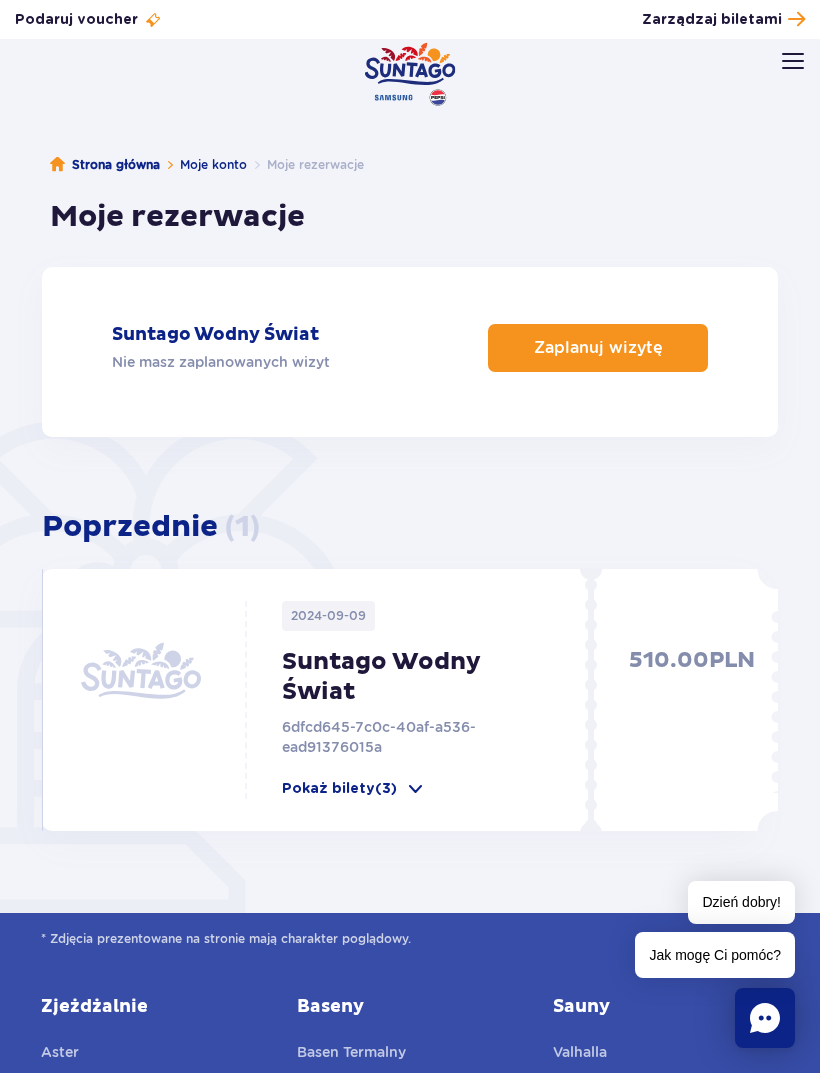 click on "Zarządzaj biletami" at bounding box center [712, 20] 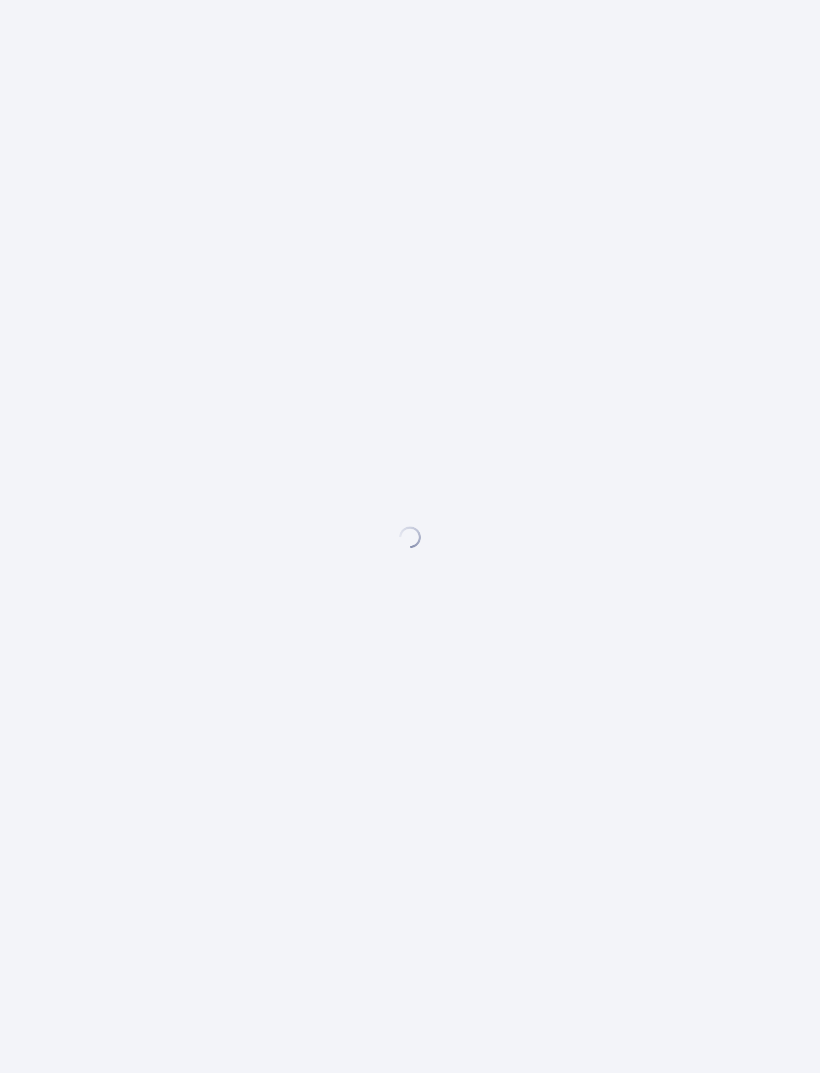 scroll, scrollTop: 0, scrollLeft: 0, axis: both 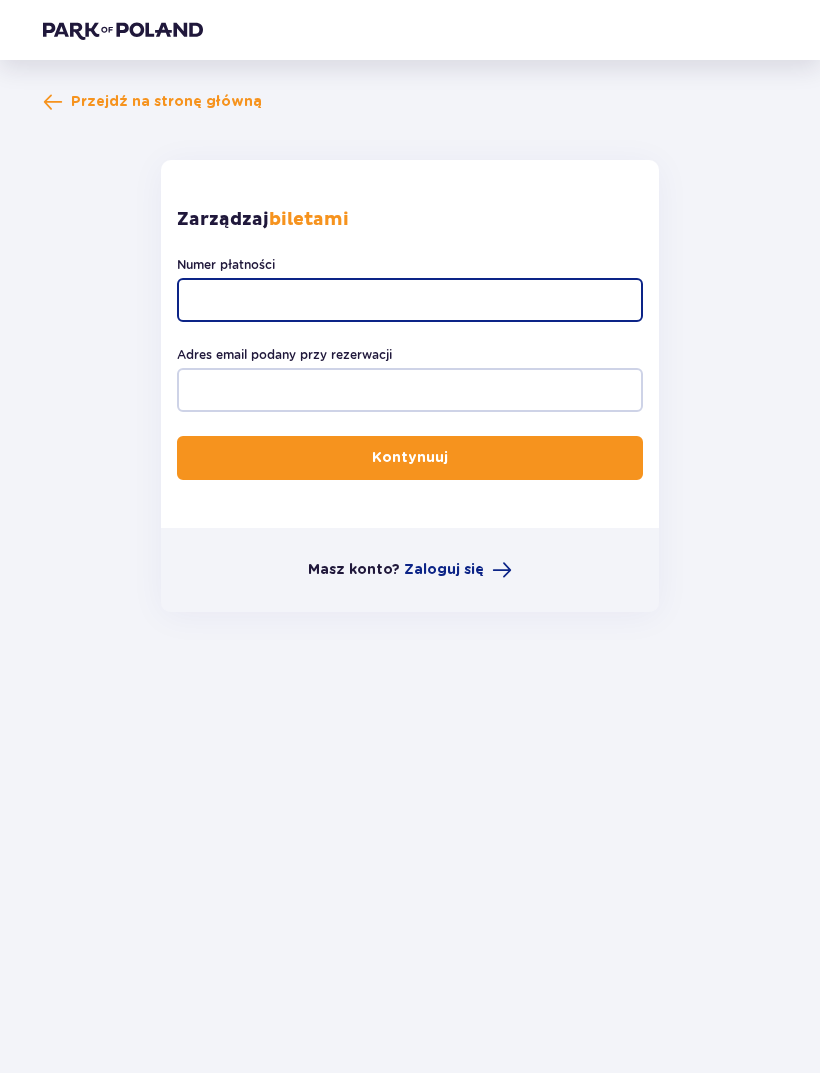 click on "Numer płatności" at bounding box center (410, 300) 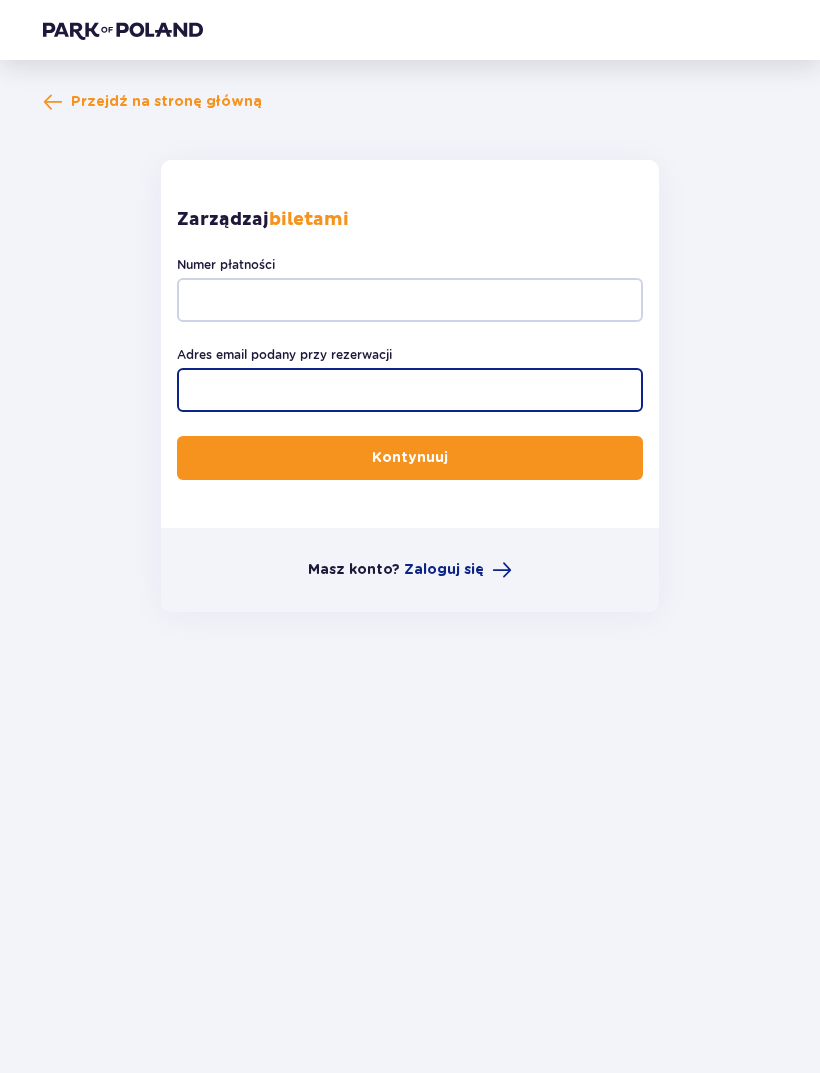 click on "Adres email podany przy rezerwacji" at bounding box center (410, 390) 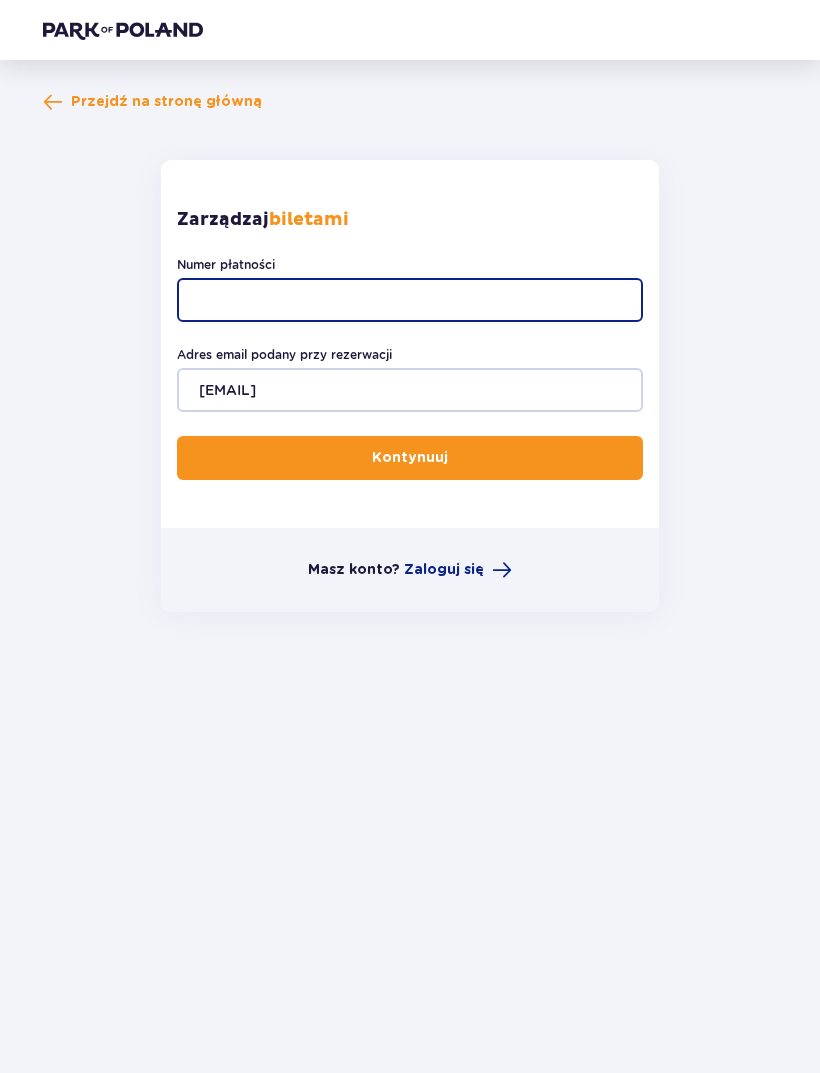 click on "Numer płatności" at bounding box center [410, 300] 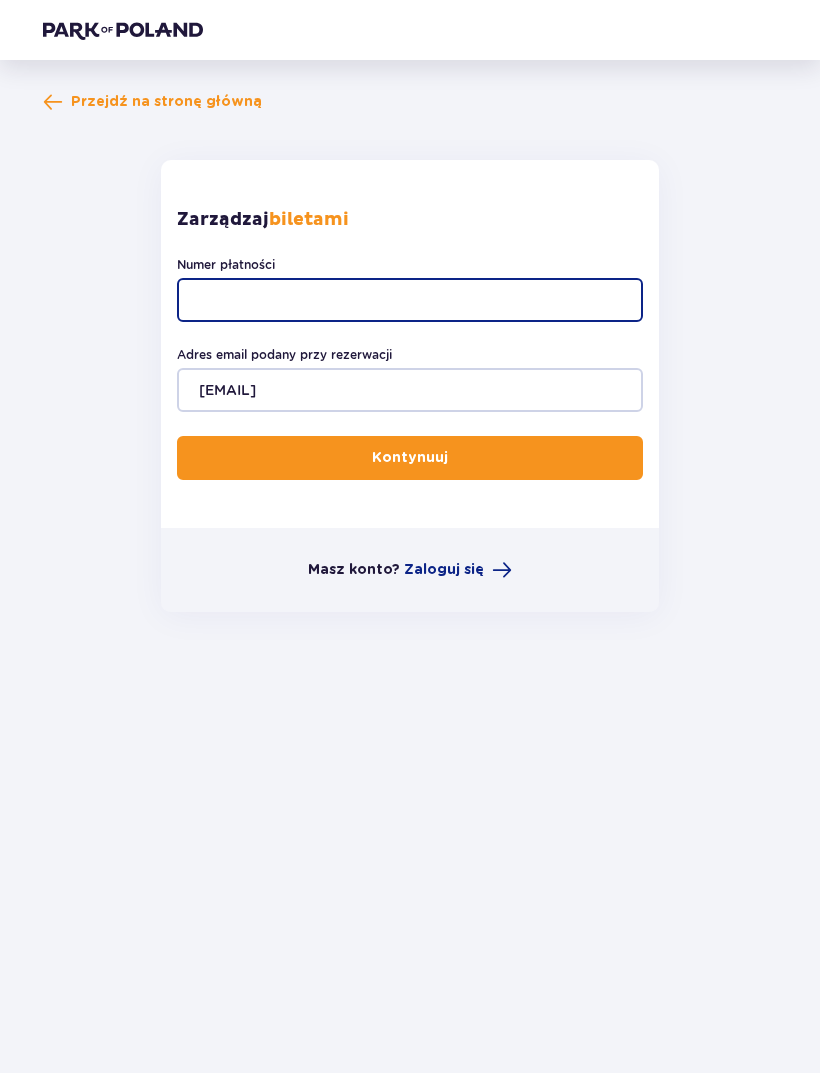 click on "Numer płatności" at bounding box center [410, 300] 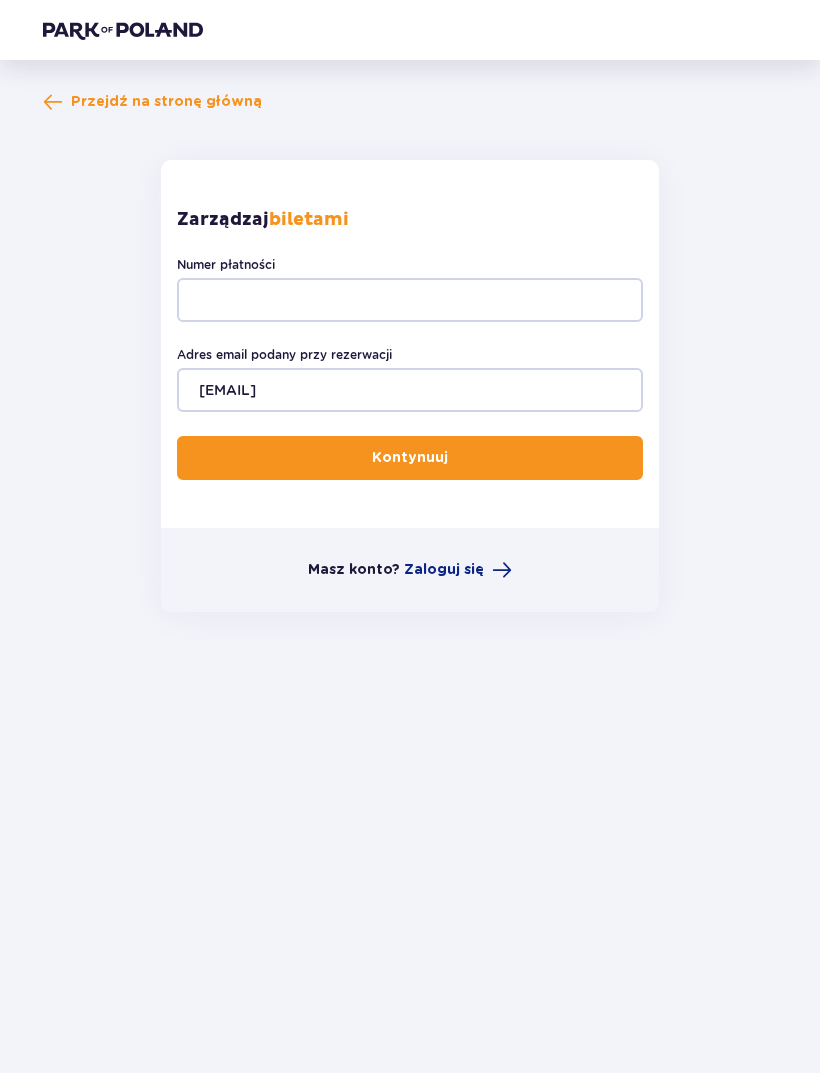 click on "Zarządzaj  biletami Numer płatności Adres email podany przy rezerwacji marikawieczorek03@gmail.com Kontynuuj Masz konto? Zaloguj się" at bounding box center (410, 386) 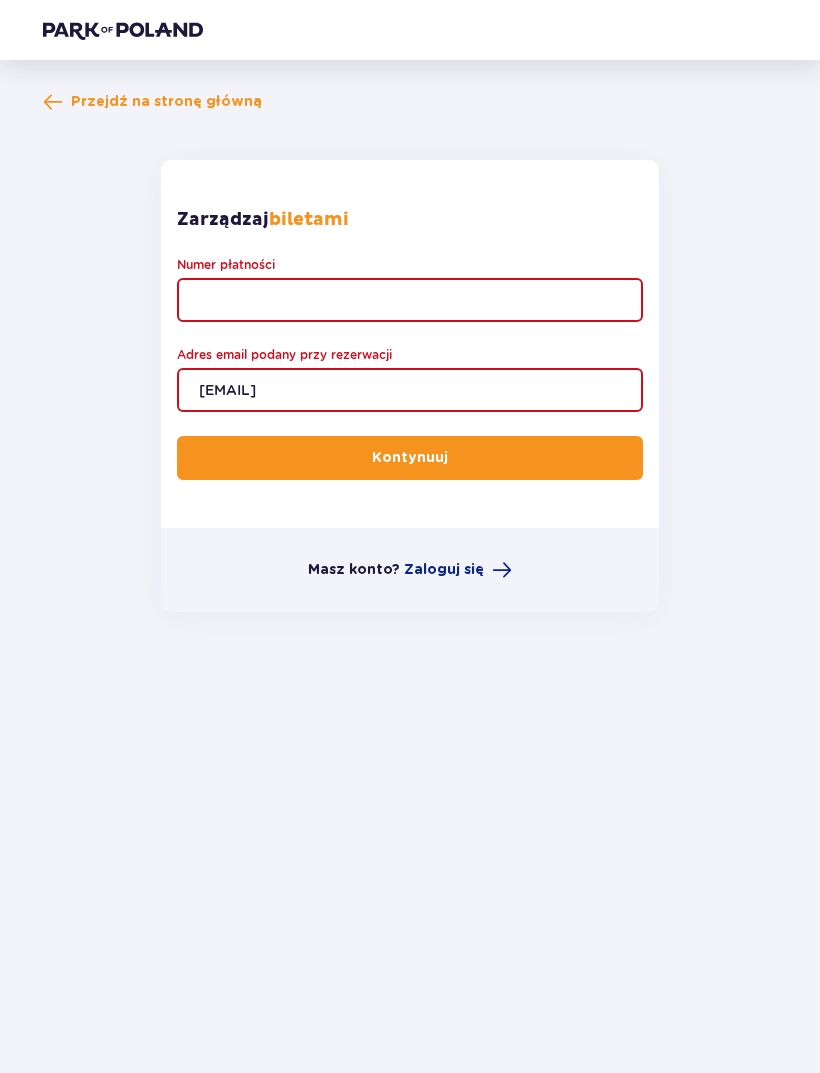 click on "Numer płatności" at bounding box center (410, 300) 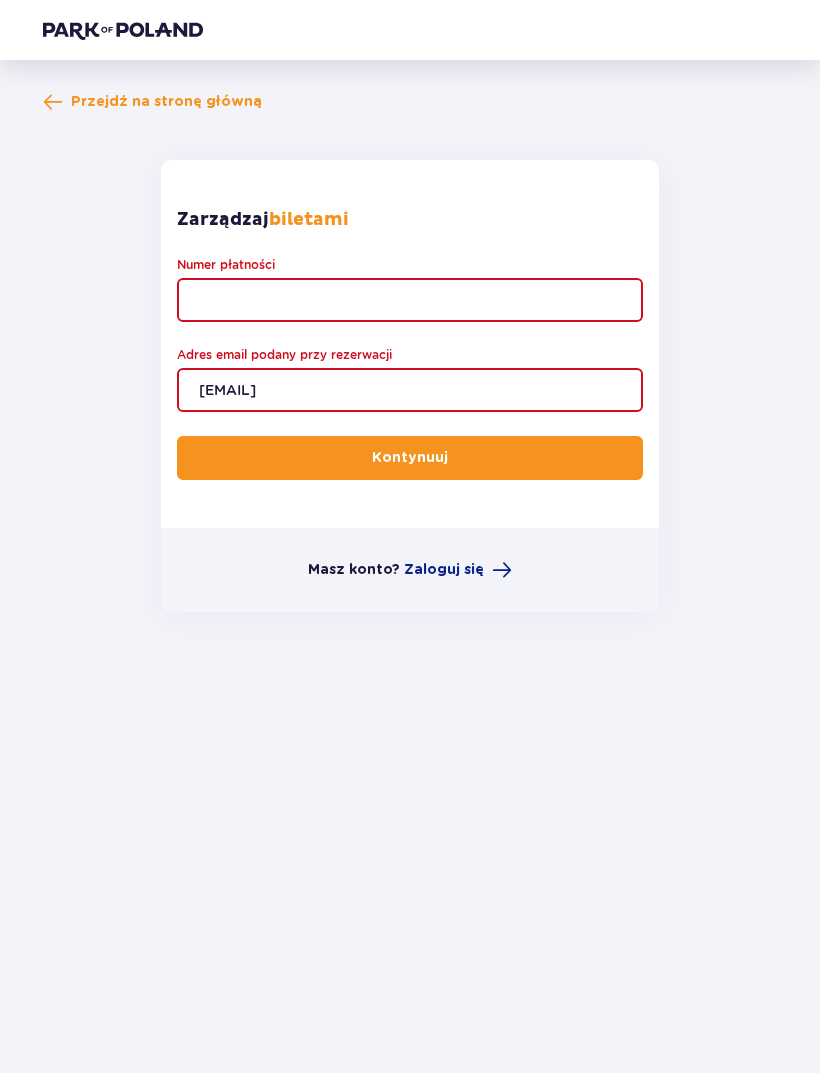 click on "Zarządzaj  biletami Numer płatności Adres email podany przy rezerwacji marikawieczorek03@gmail.com Kontynuuj" at bounding box center (410, 344) 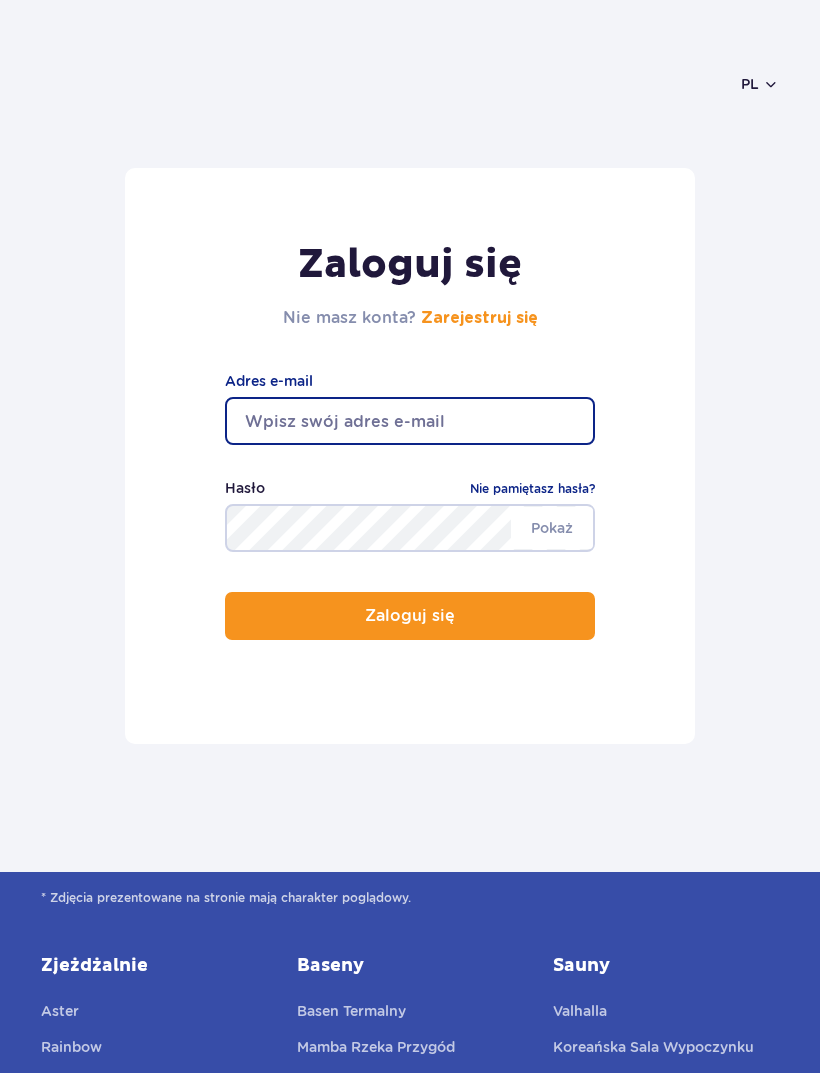 scroll, scrollTop: 0, scrollLeft: 0, axis: both 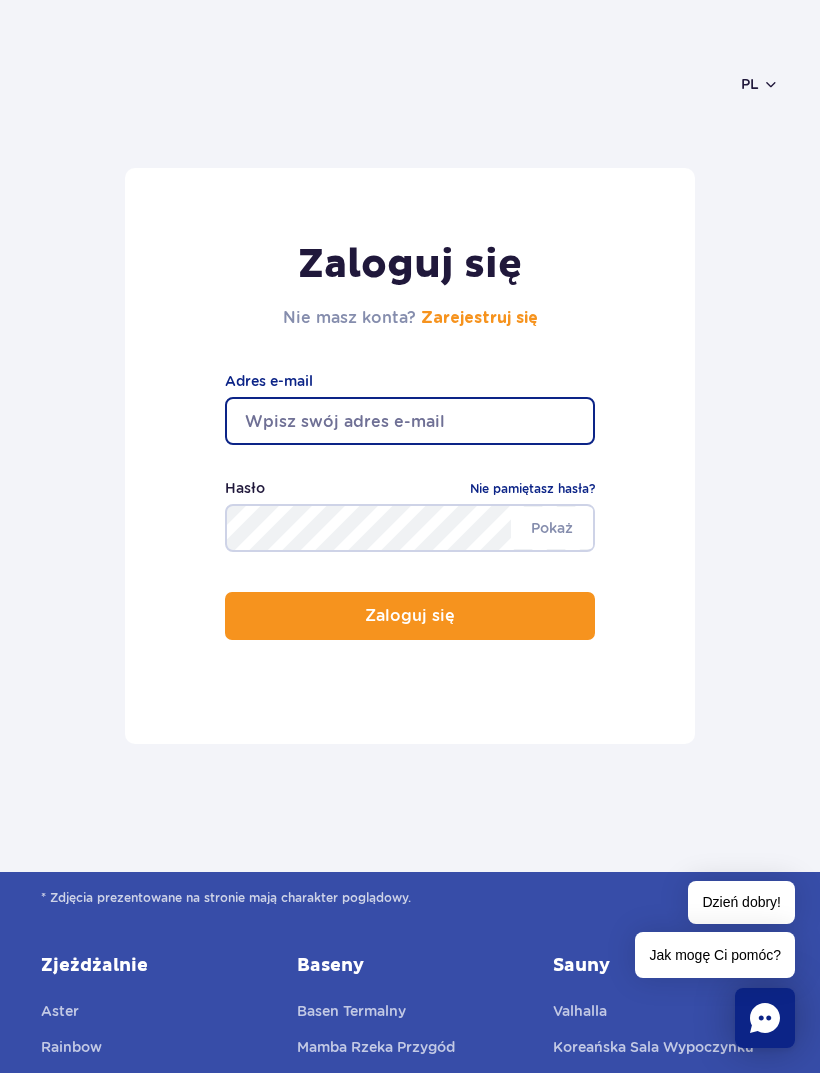 type on "[EMAIL]" 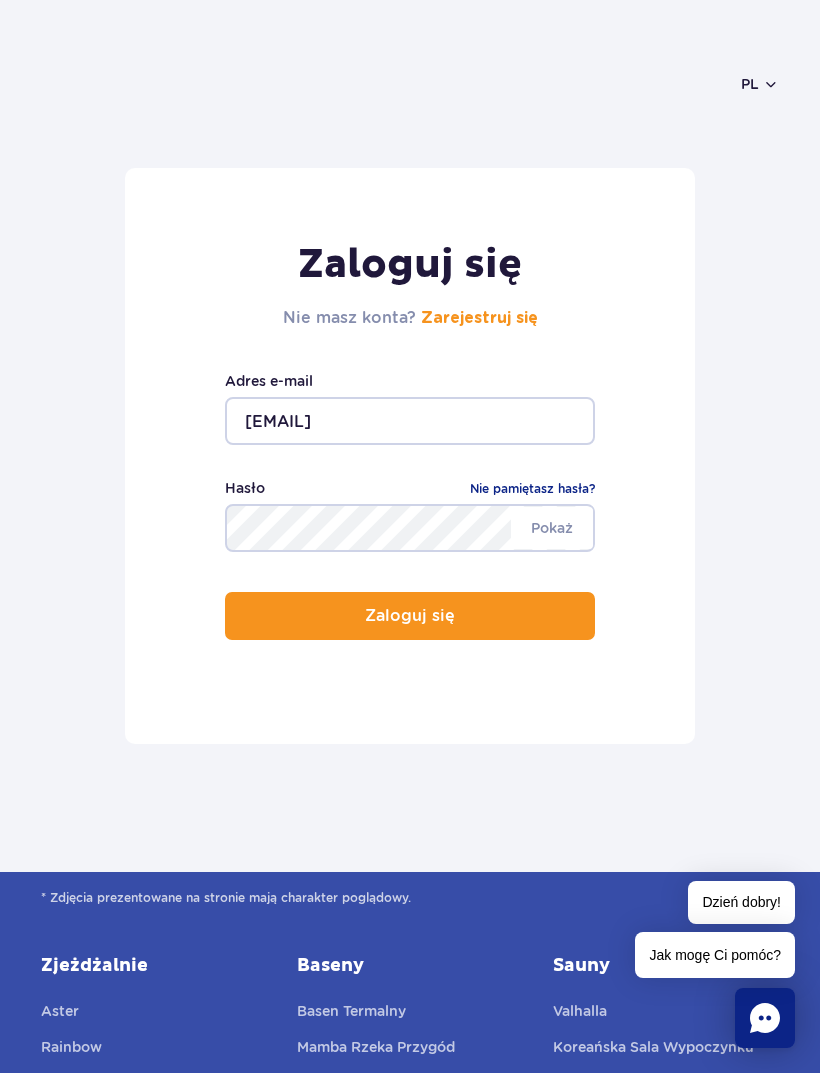 click on "Zaloguj się" at bounding box center (410, 616) 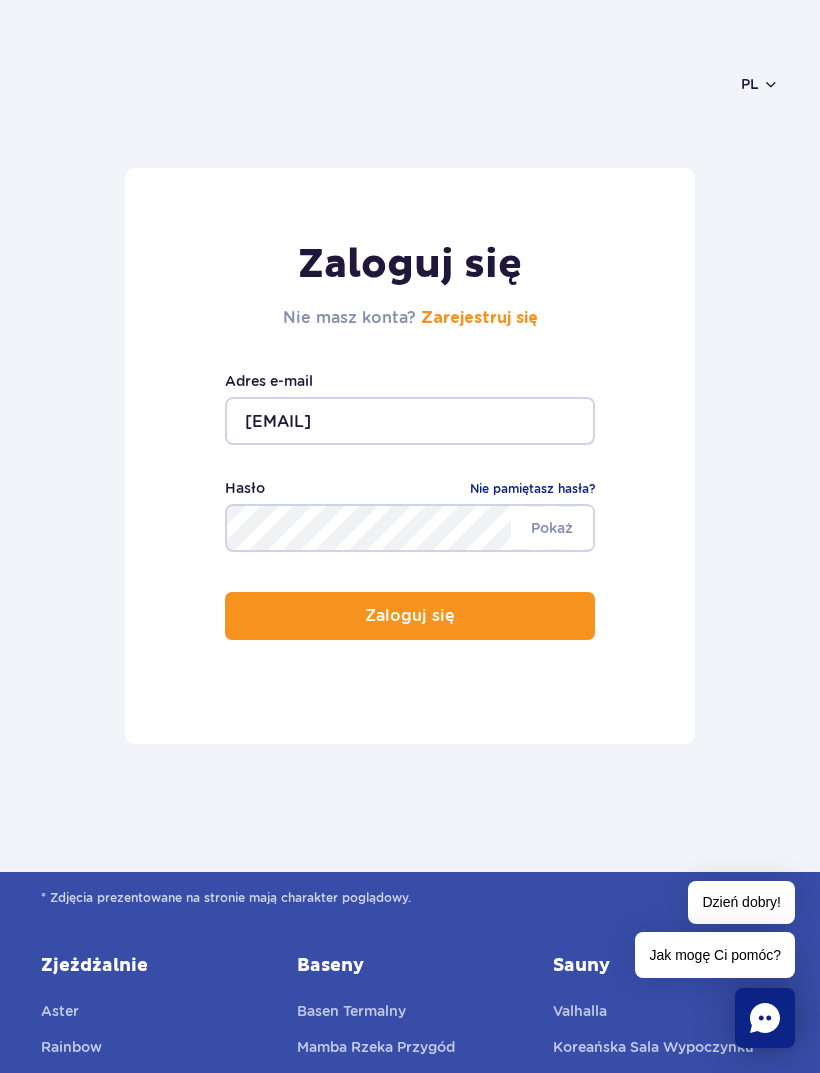 click on "Zaloguj się" at bounding box center (410, 616) 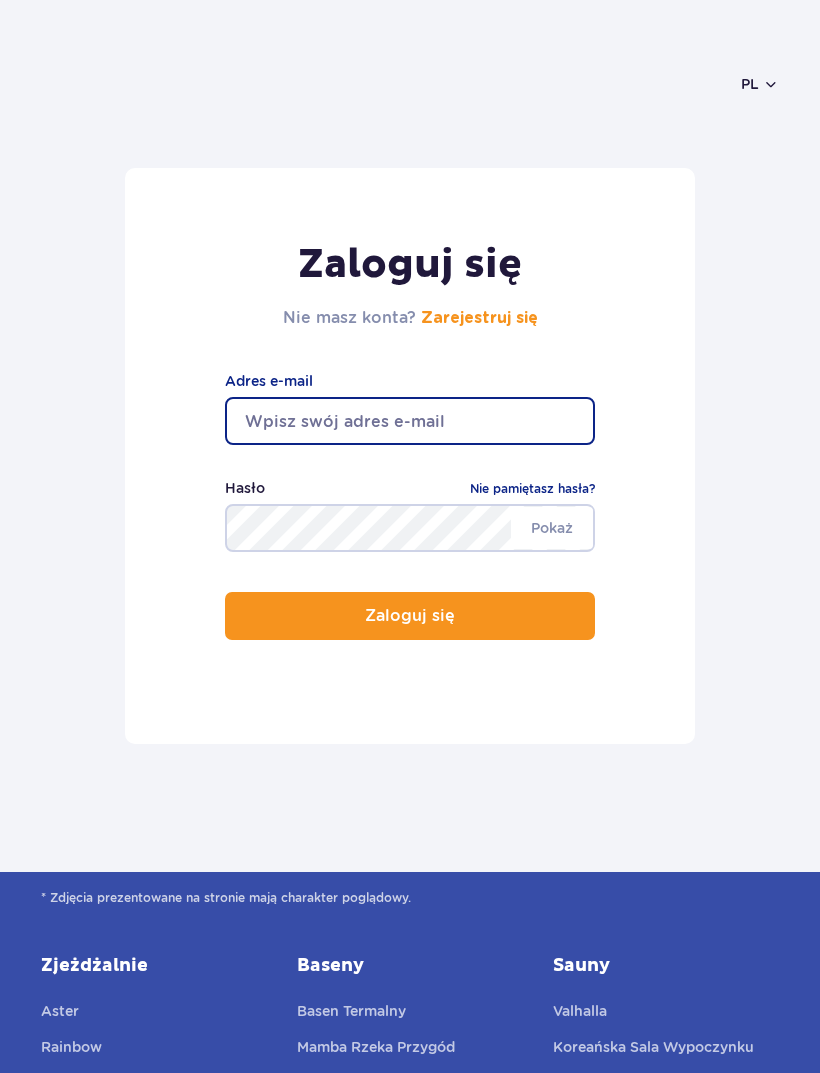 scroll, scrollTop: 0, scrollLeft: 0, axis: both 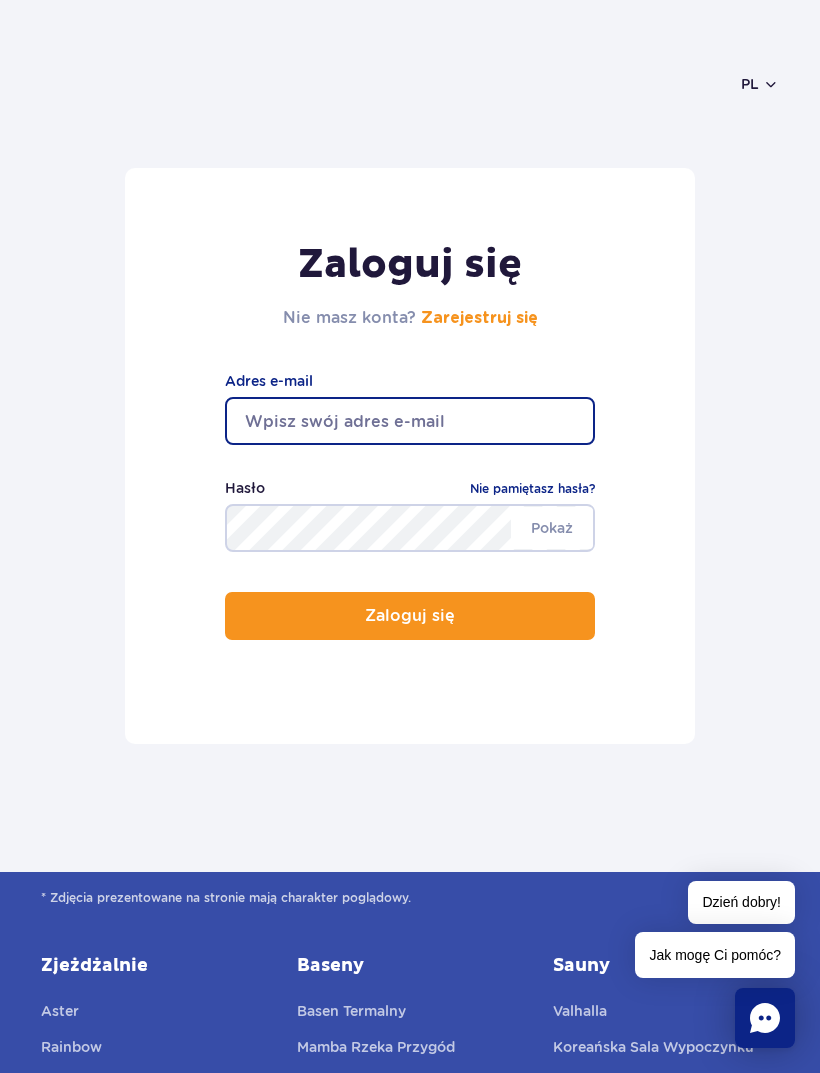 type on "marikawieczorek03@gmail.com" 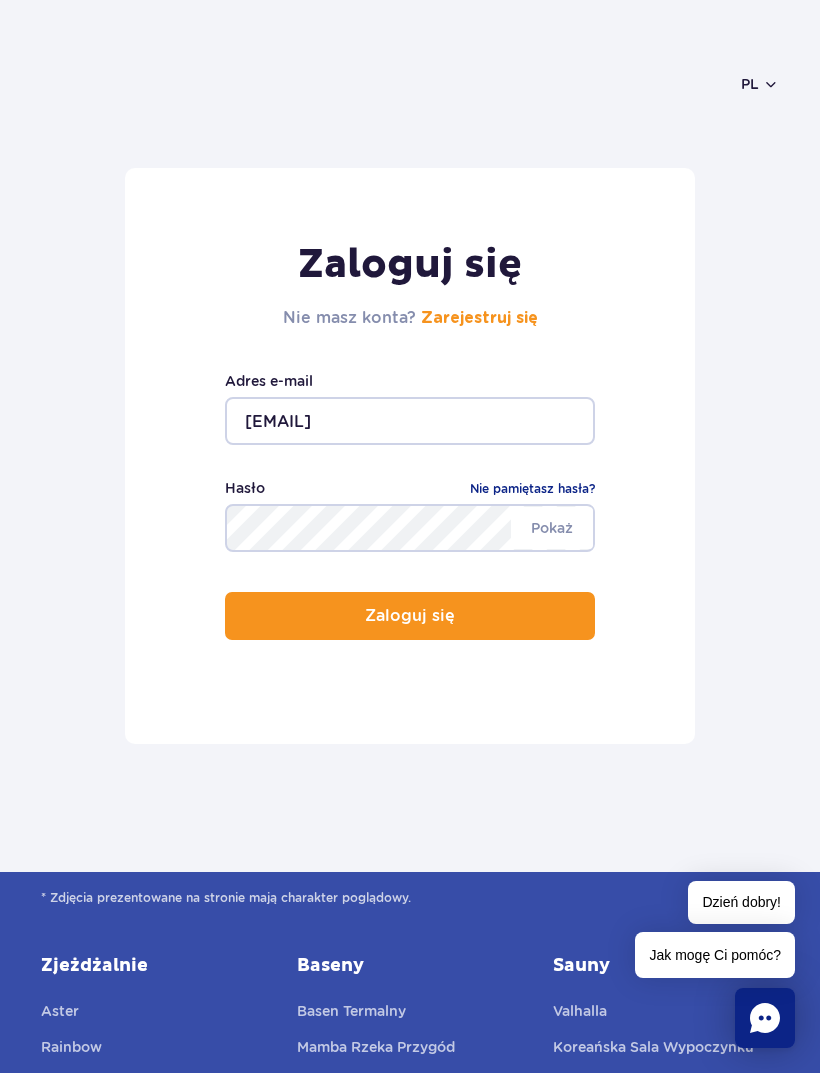 click on "Zaloguj się" at bounding box center [410, 616] 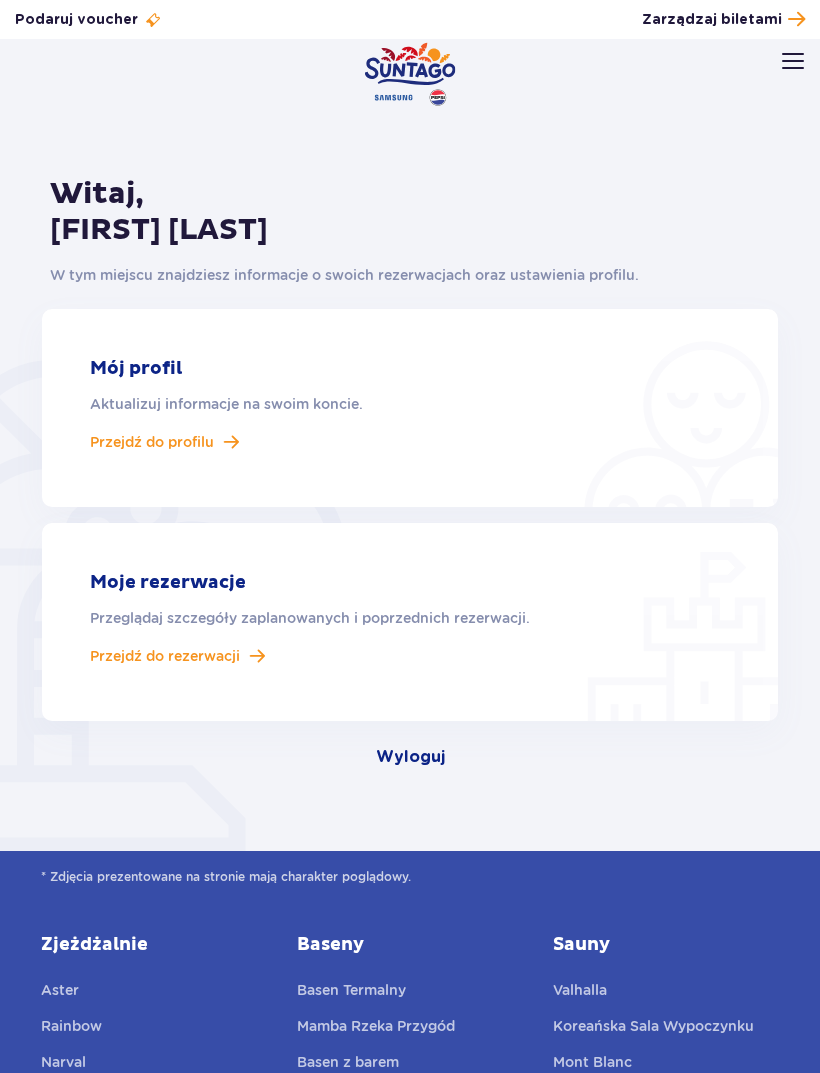 scroll, scrollTop: 0, scrollLeft: 0, axis: both 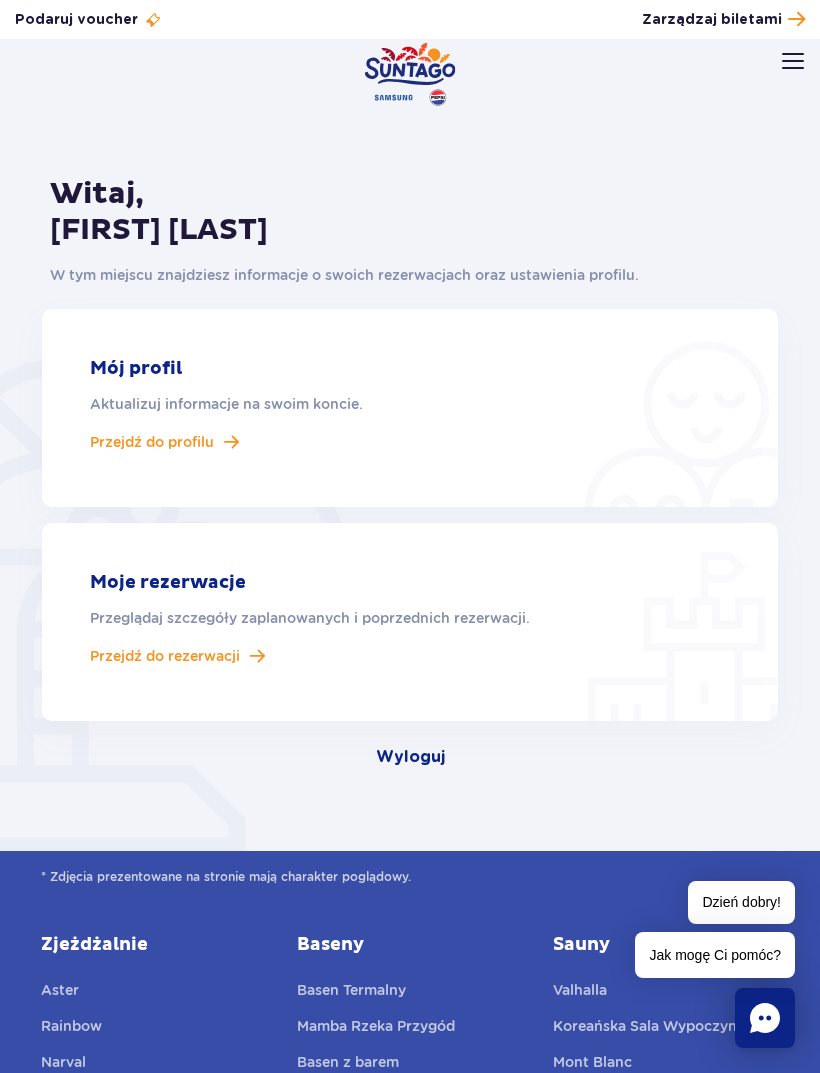 click on "Przejdź do rezerwacji" at bounding box center (165, 656) 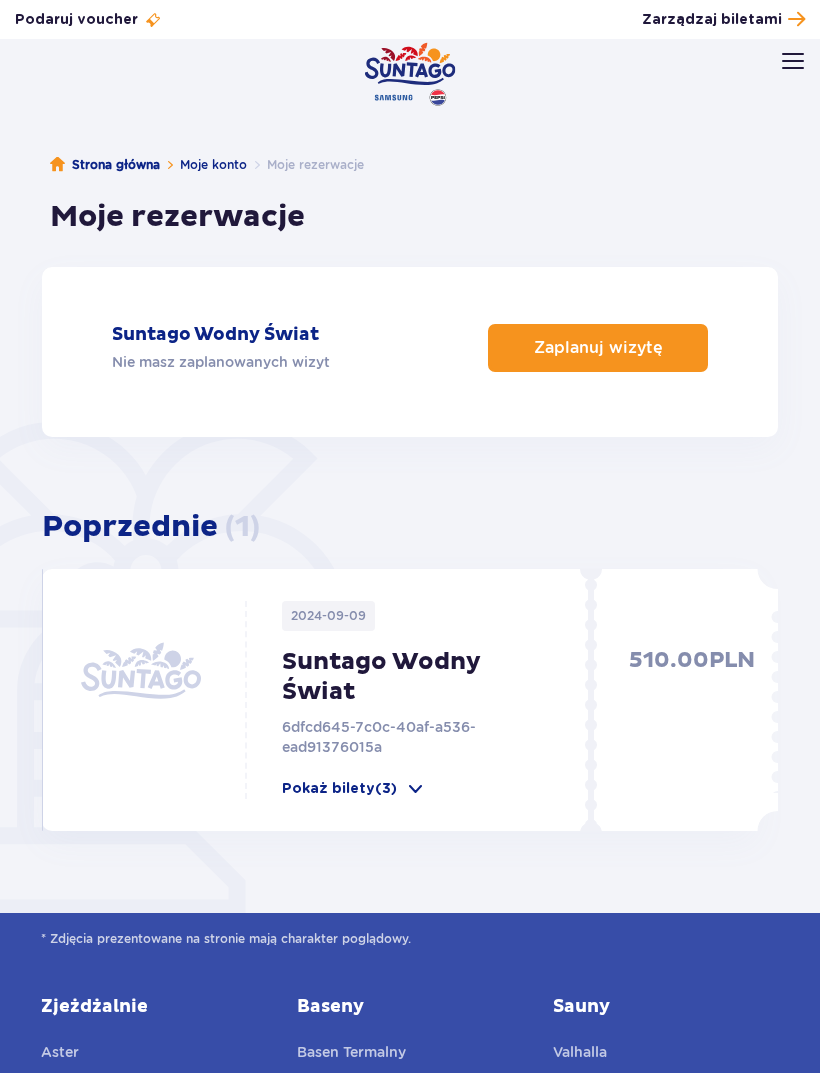 scroll, scrollTop: 0, scrollLeft: 0, axis: both 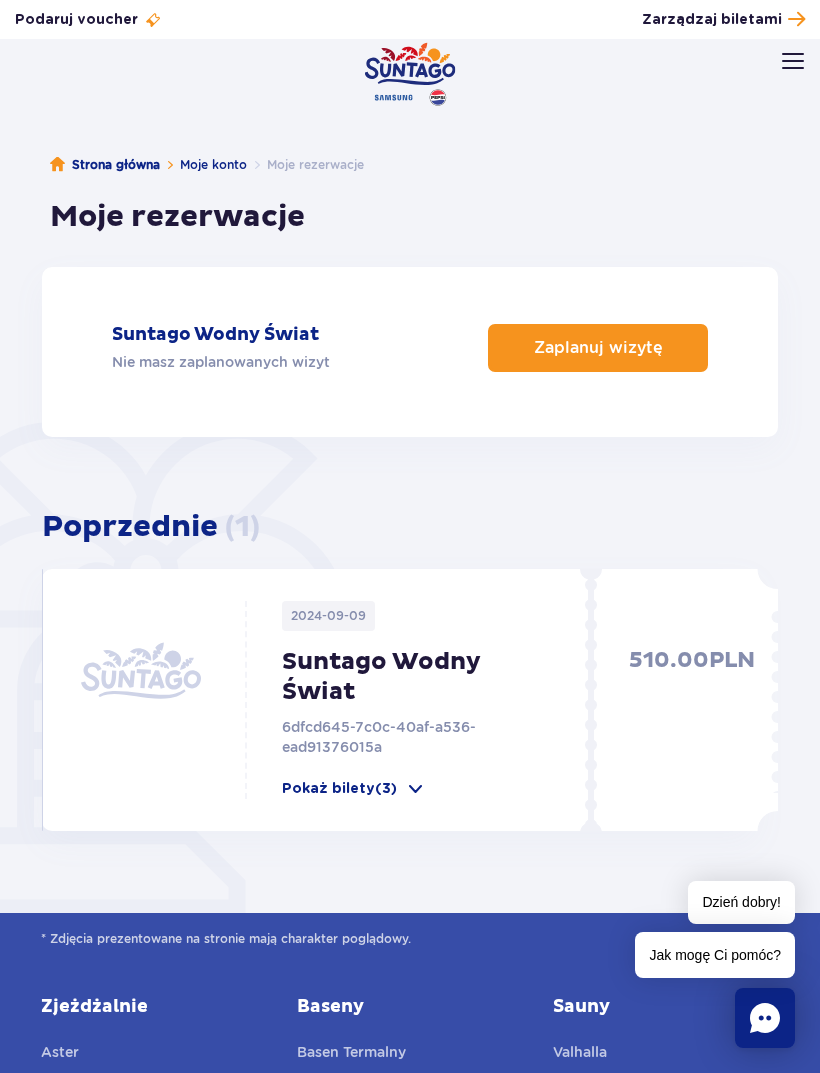 click on "Zarządzaj biletami" at bounding box center (712, 20) 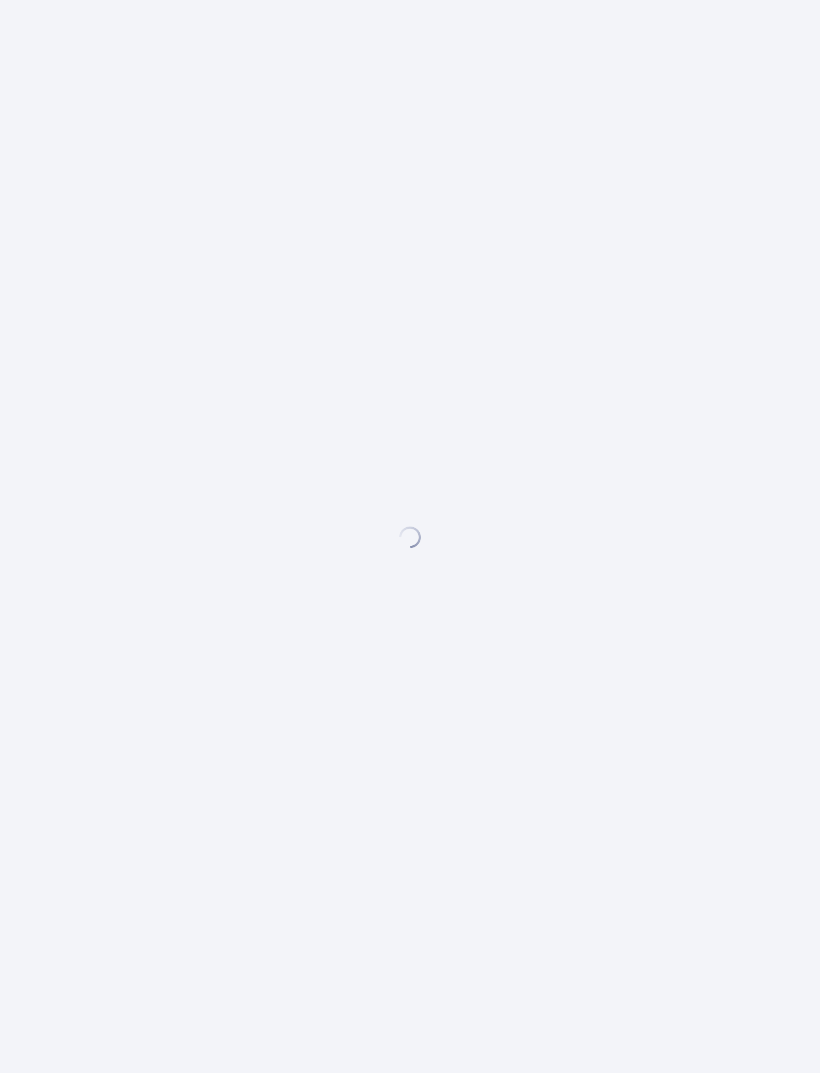 scroll, scrollTop: 0, scrollLeft: 0, axis: both 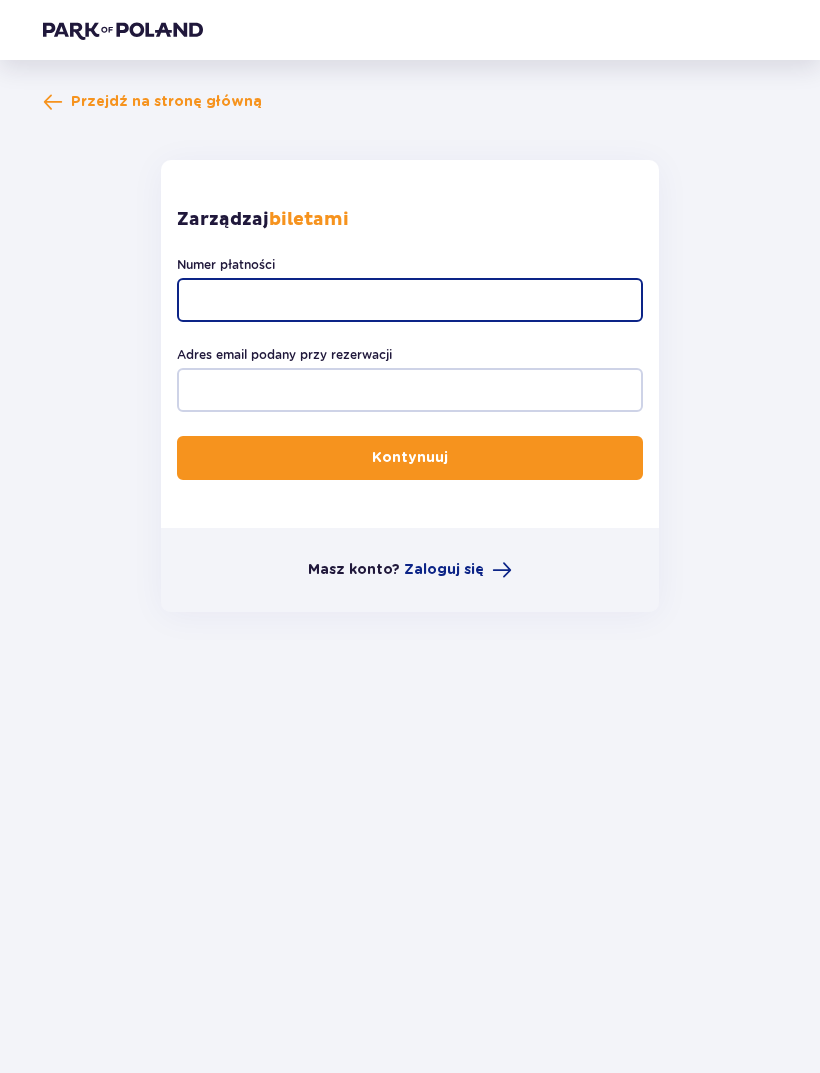 click on "Numer płatności" at bounding box center [410, 300] 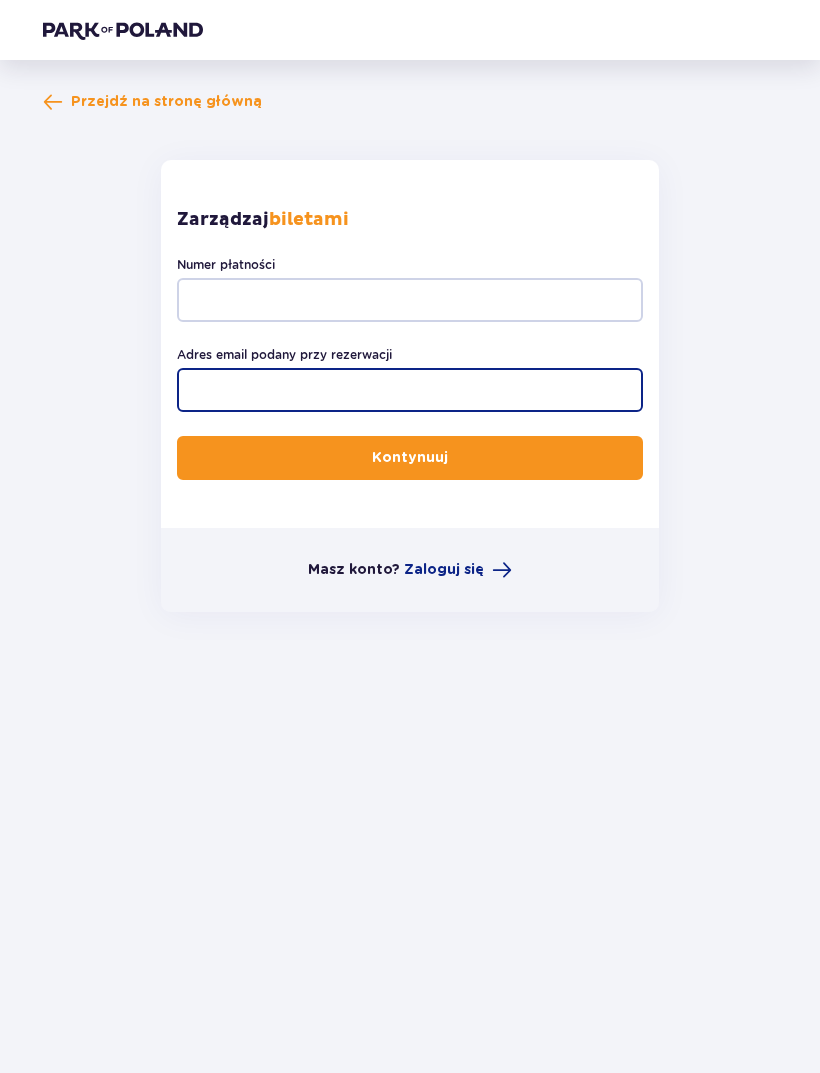 click on "Adres email podany przy rezerwacji" at bounding box center [410, 390] 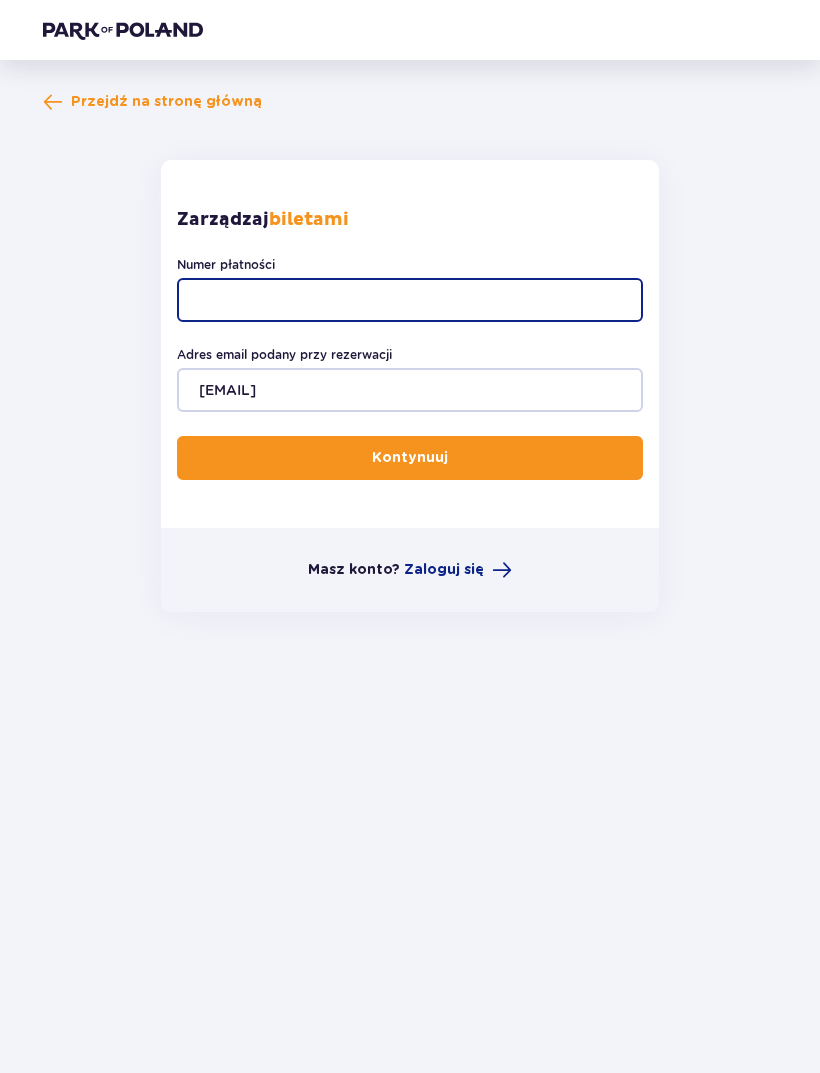 click on "Numer płatności" at bounding box center (410, 300) 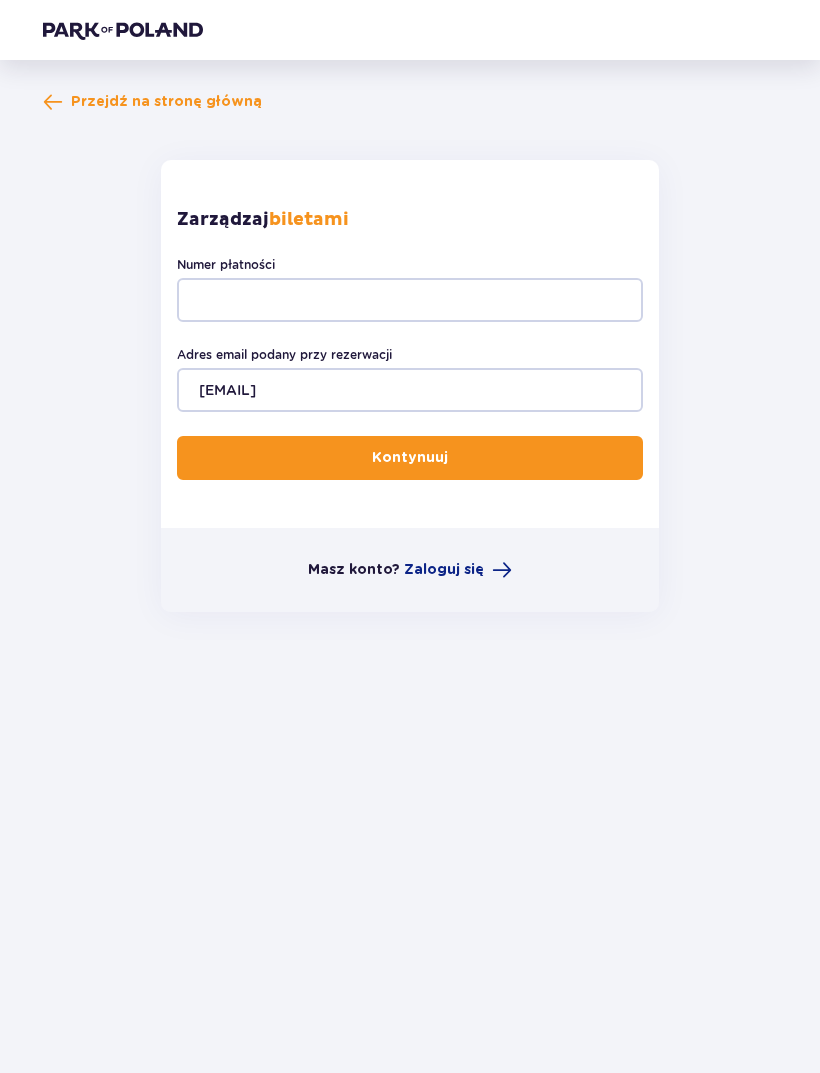 click on "Kontynuuj" at bounding box center (410, 458) 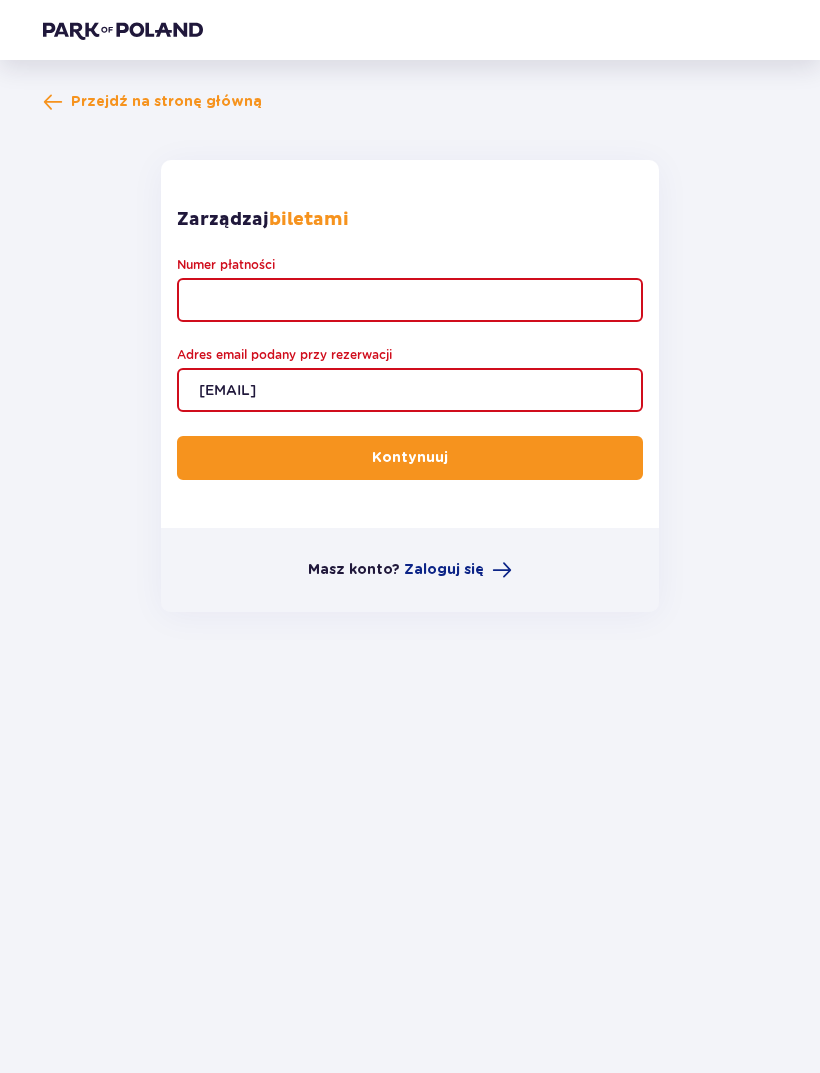 click on "Zaloguj się" at bounding box center (444, 570) 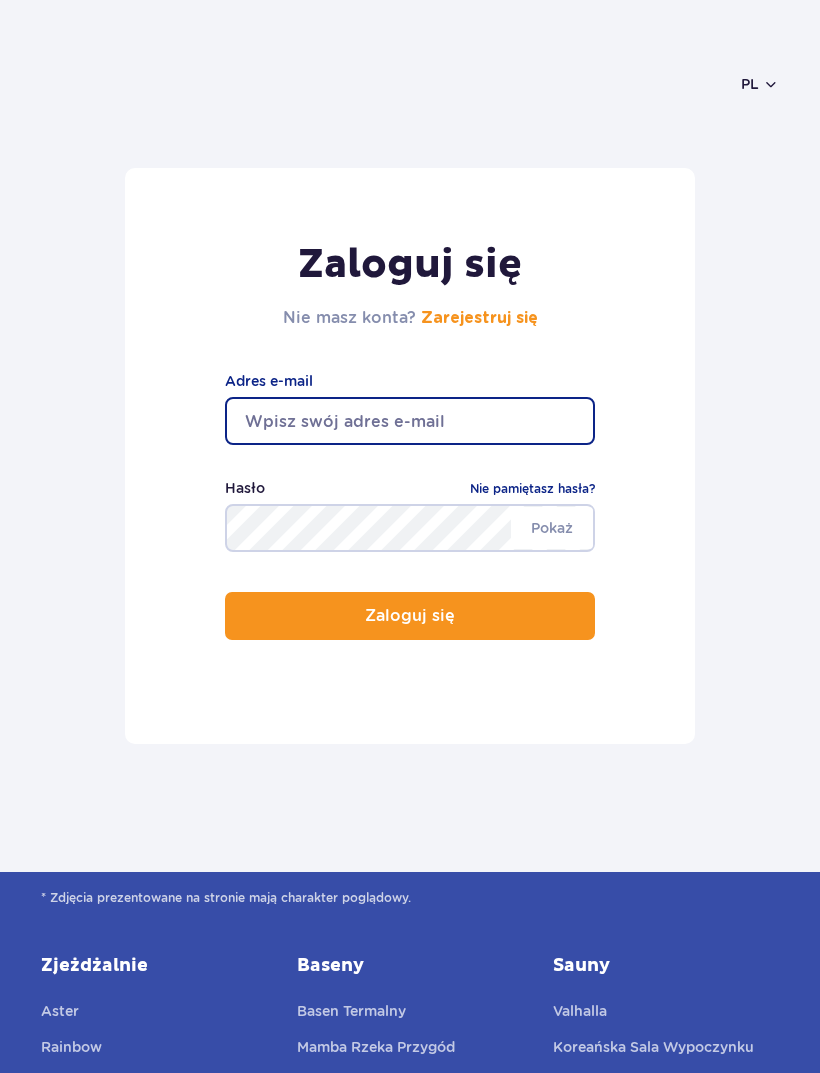 scroll, scrollTop: 0, scrollLeft: 0, axis: both 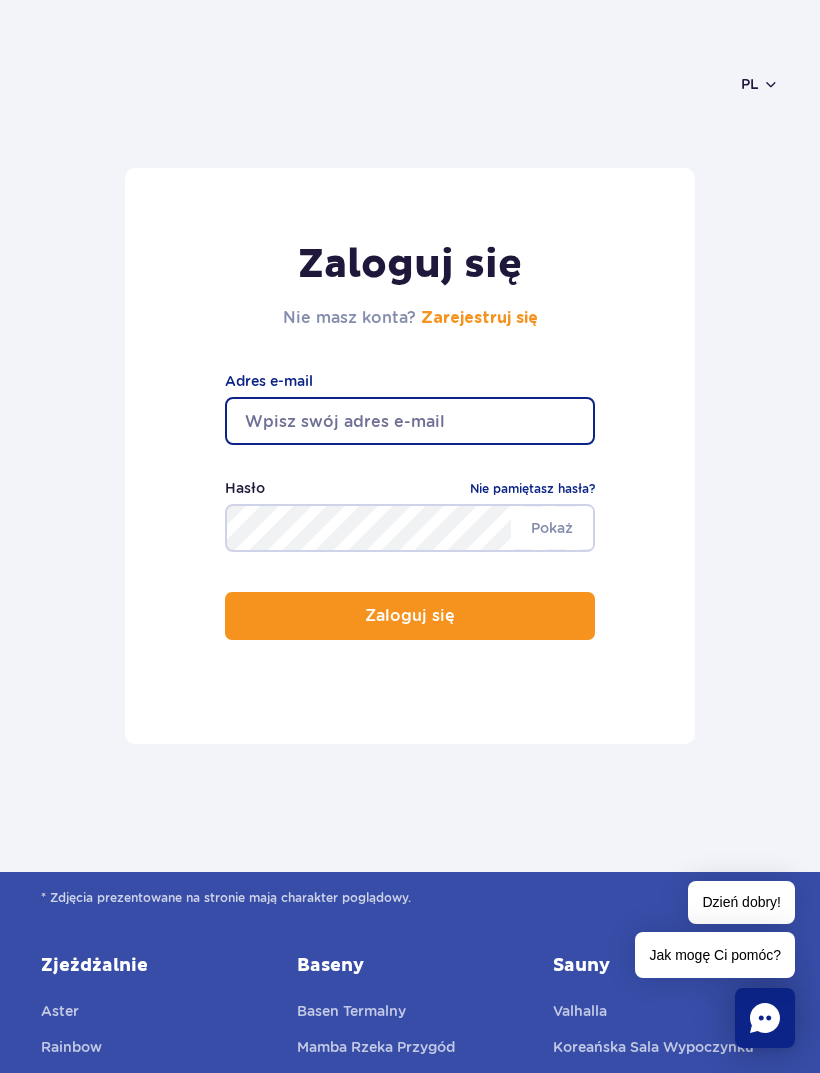 type on "[EMAIL]" 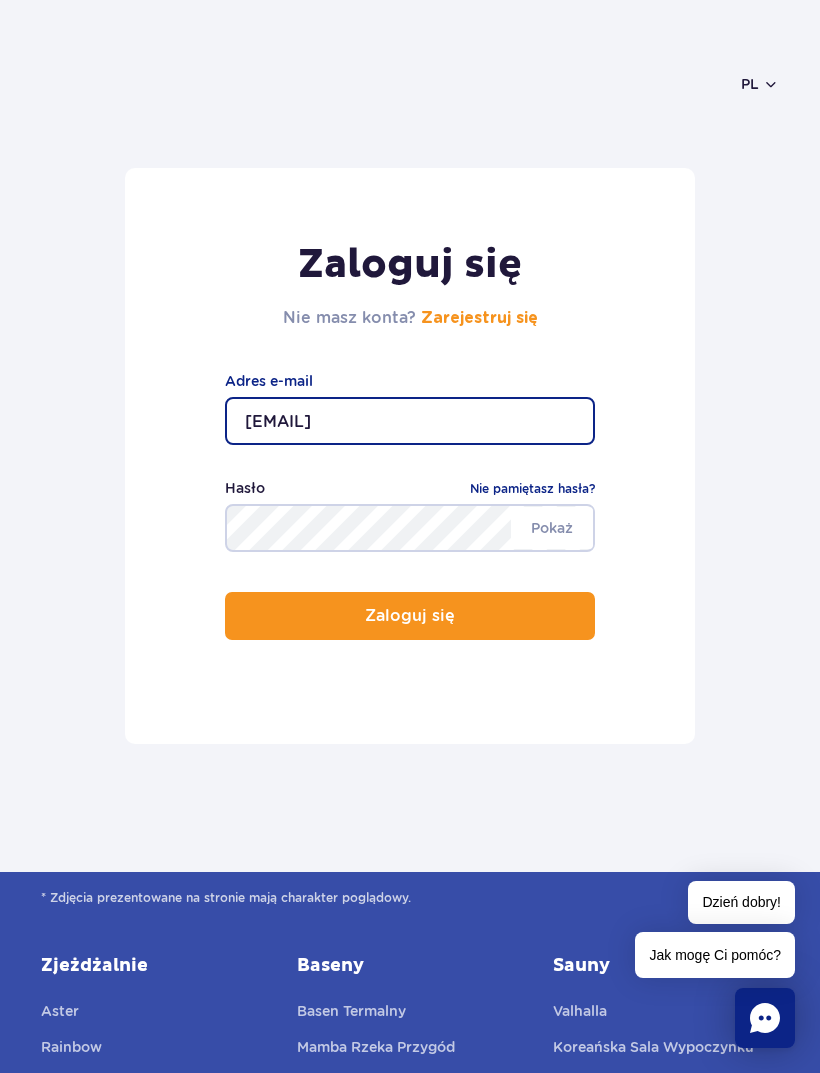 click on "Zaloguj się" at bounding box center [410, 616] 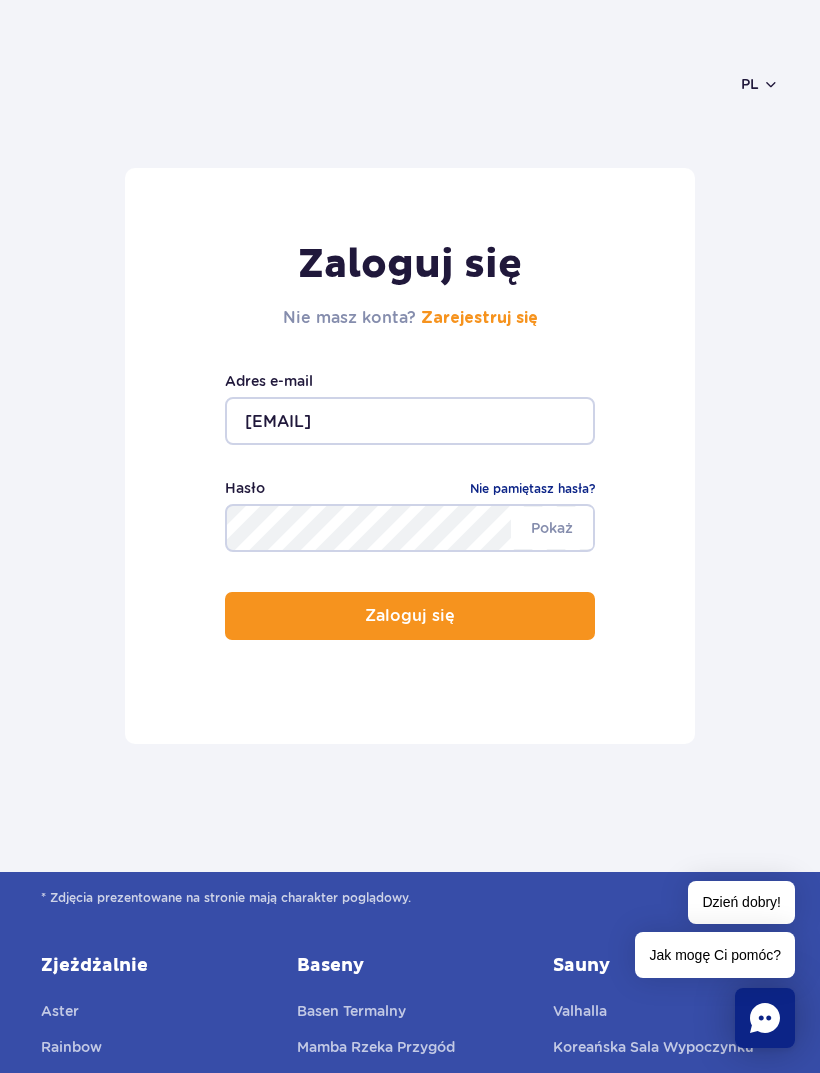 click on "Zaloguj się" at bounding box center [410, 616] 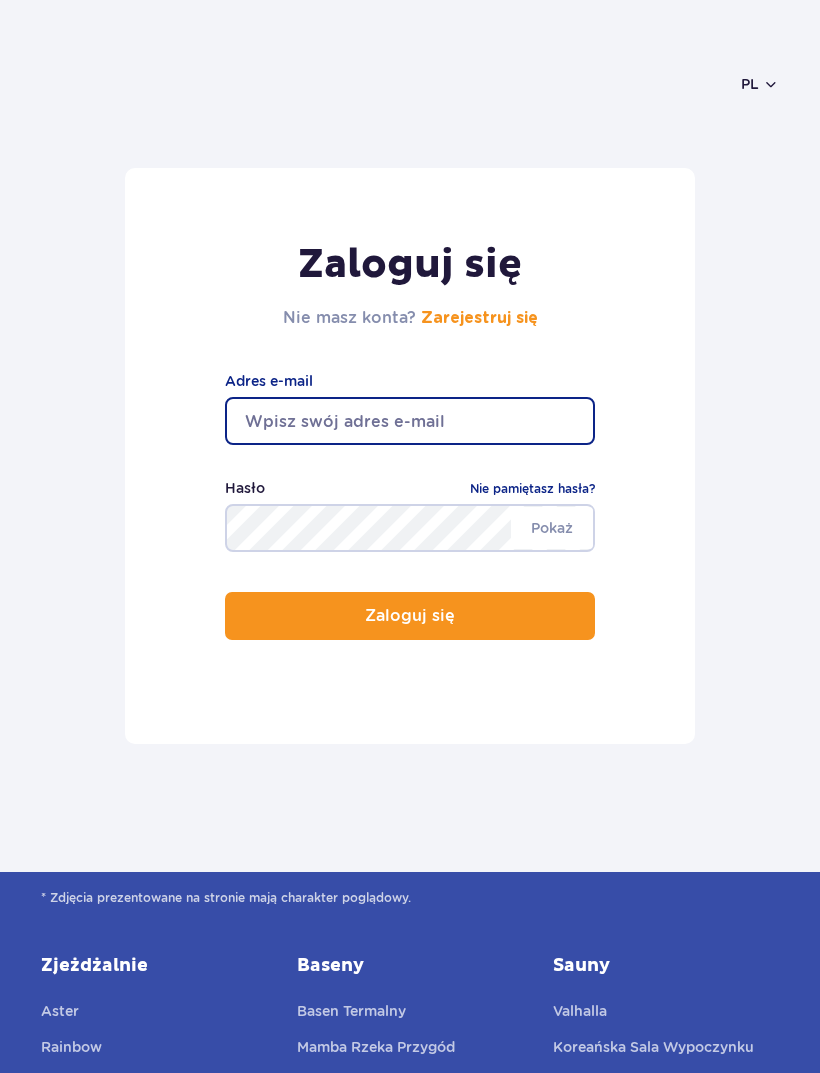 scroll, scrollTop: 0, scrollLeft: 0, axis: both 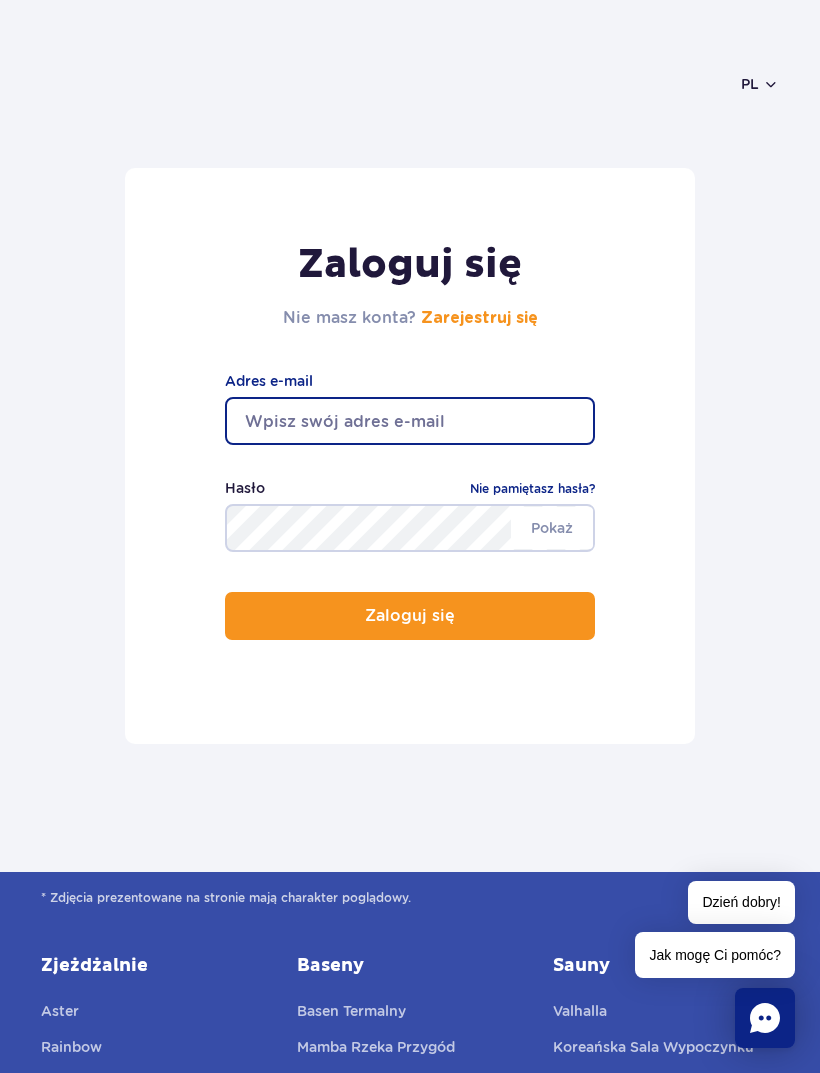 type on "marikawieczorek03@gmail.com" 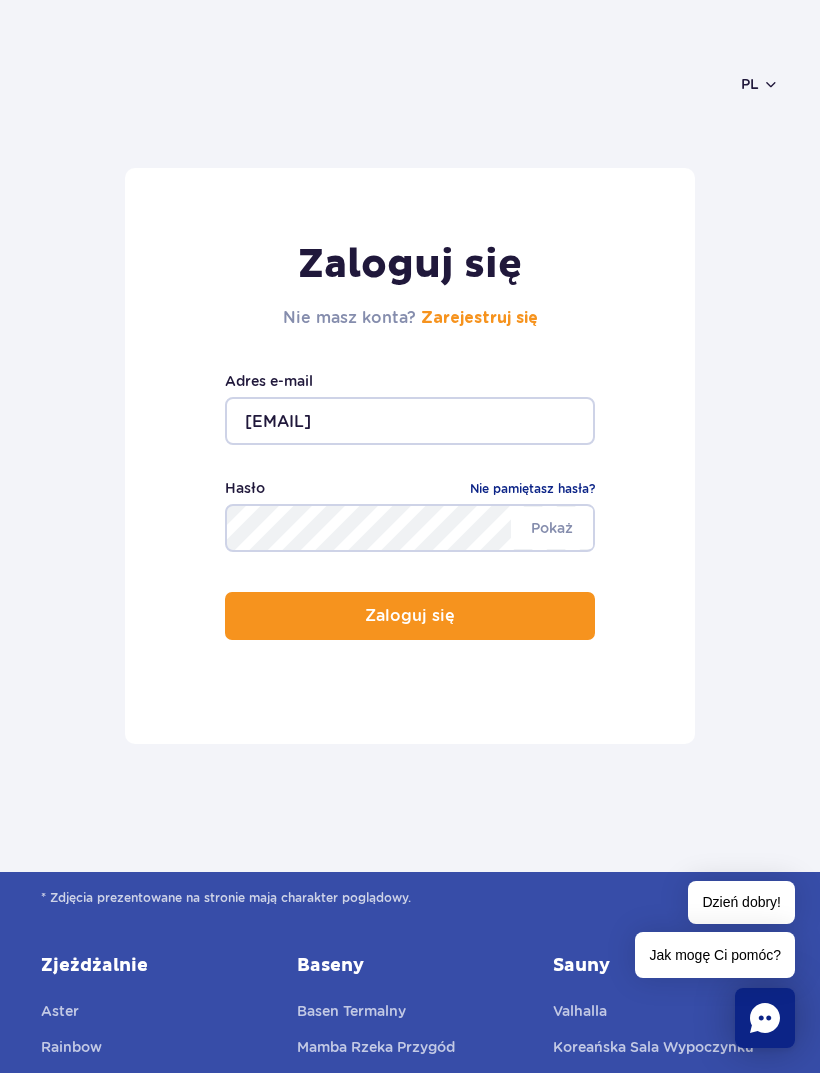 click on "Zaloguj się" at bounding box center (410, 616) 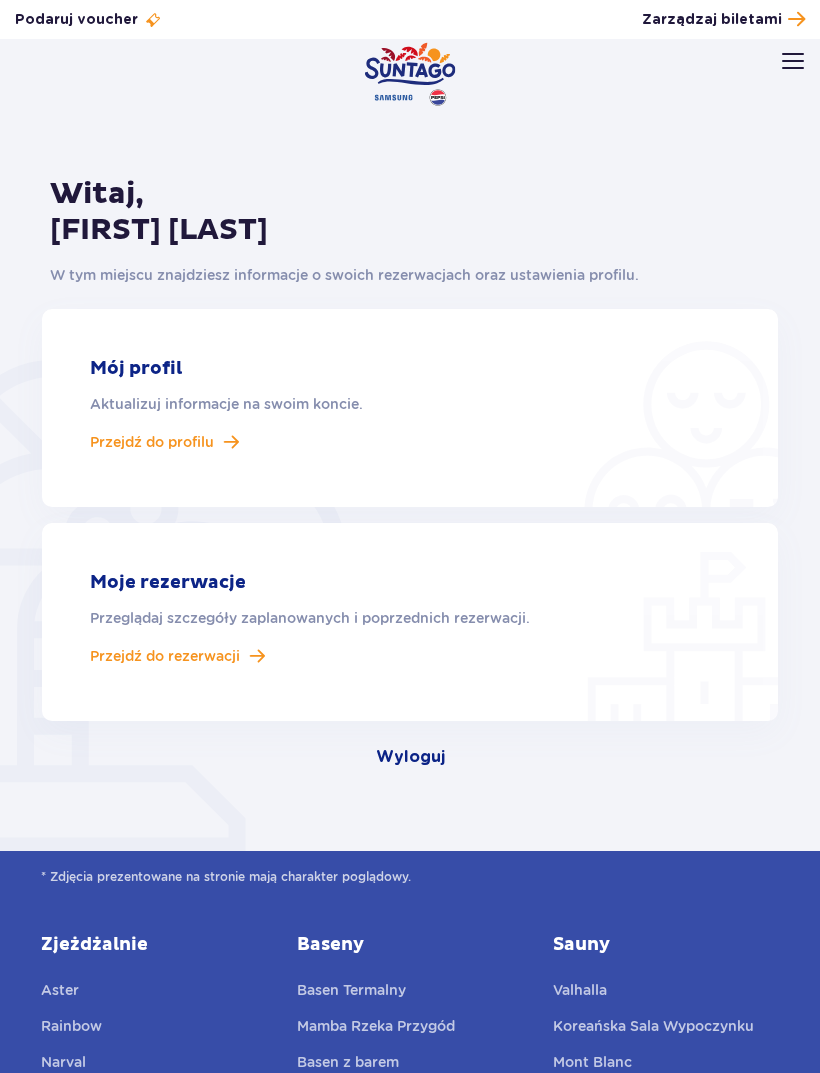 scroll, scrollTop: 0, scrollLeft: 0, axis: both 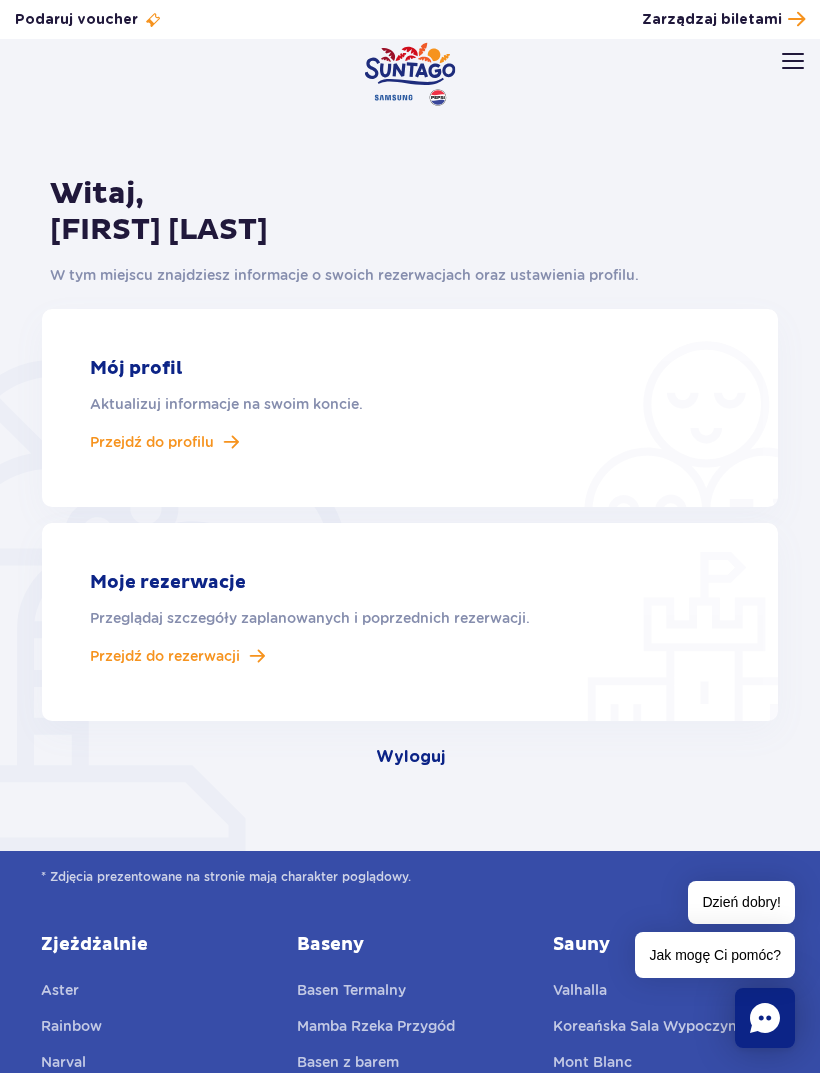 click on "Przejdź do rezerwacji" at bounding box center [165, 656] 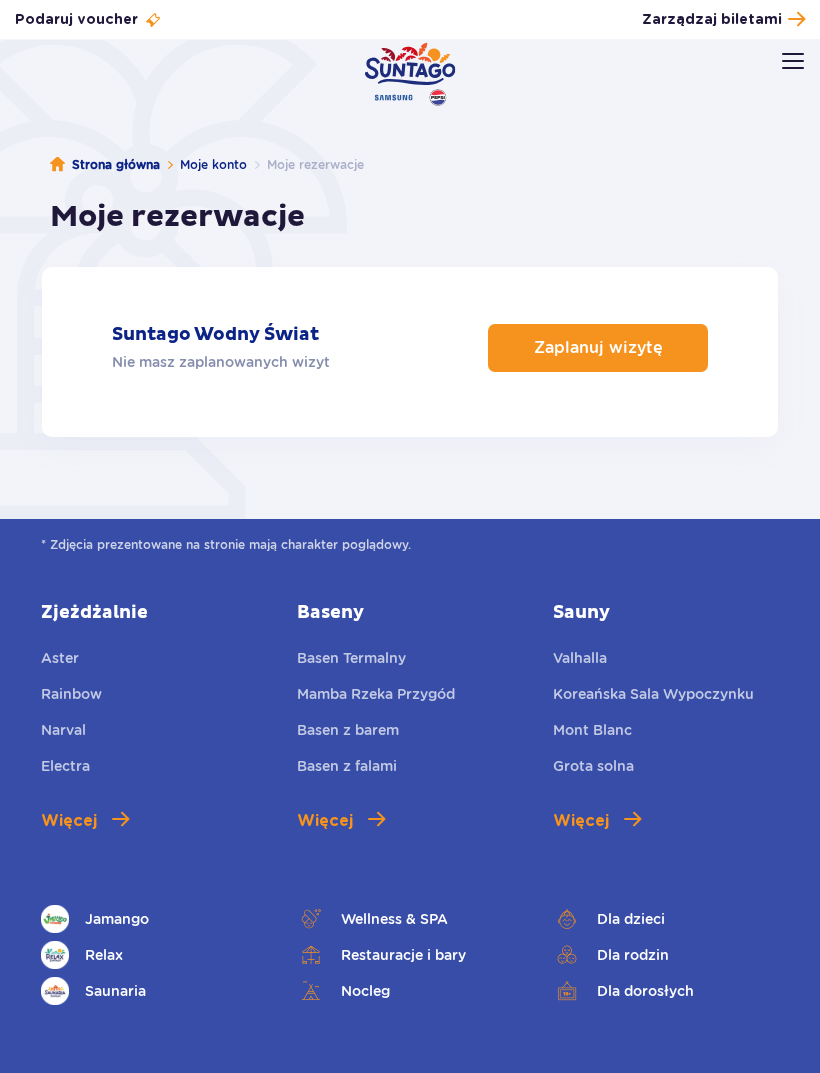 scroll, scrollTop: 0, scrollLeft: 0, axis: both 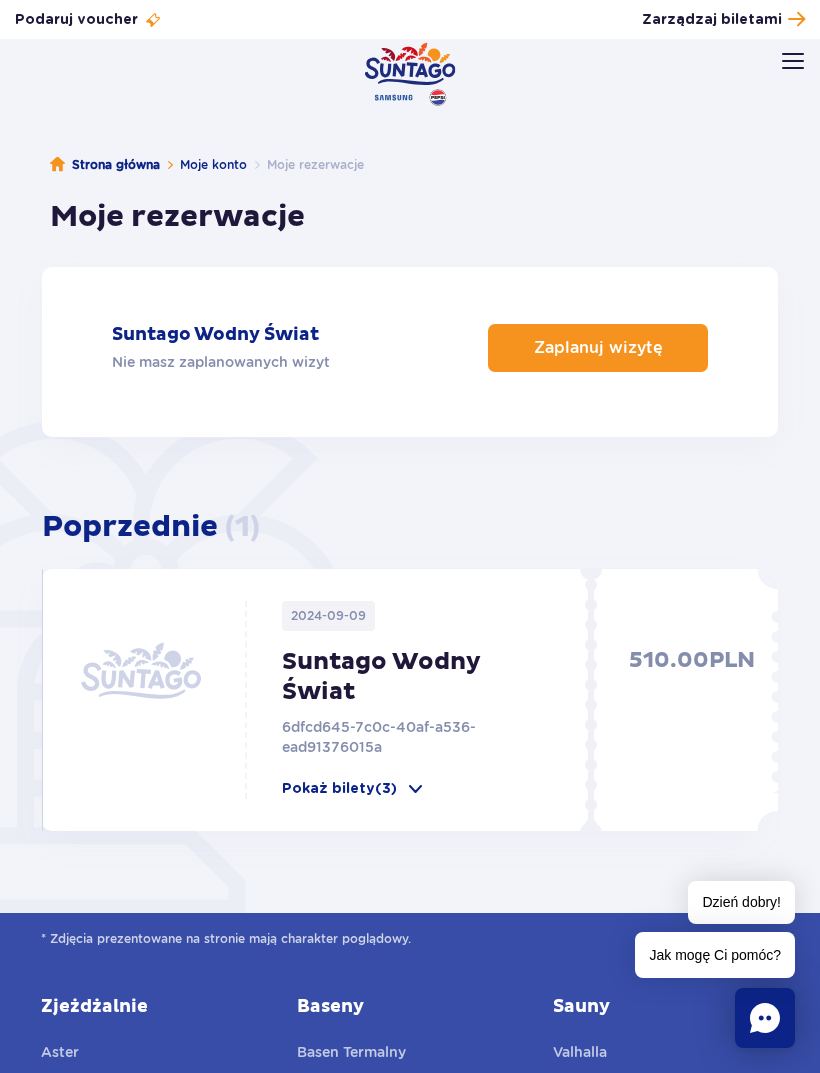 click on "Zarządzaj biletami" at bounding box center (712, 20) 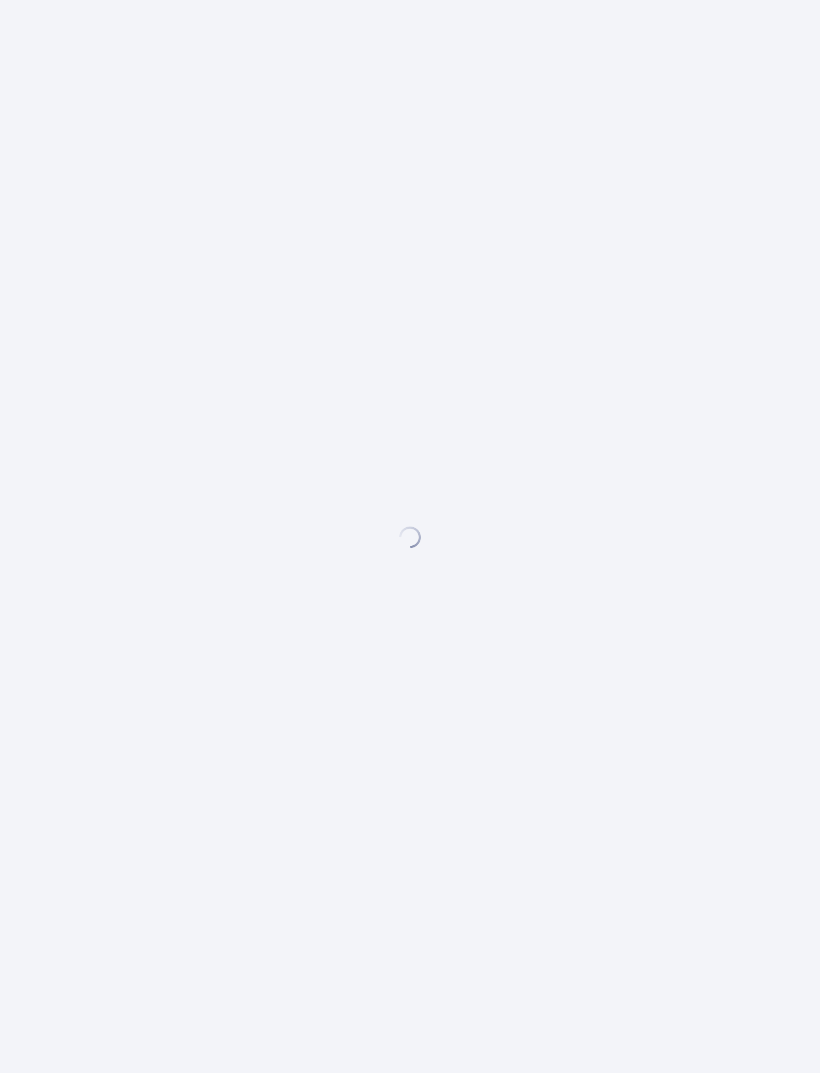scroll, scrollTop: 0, scrollLeft: 0, axis: both 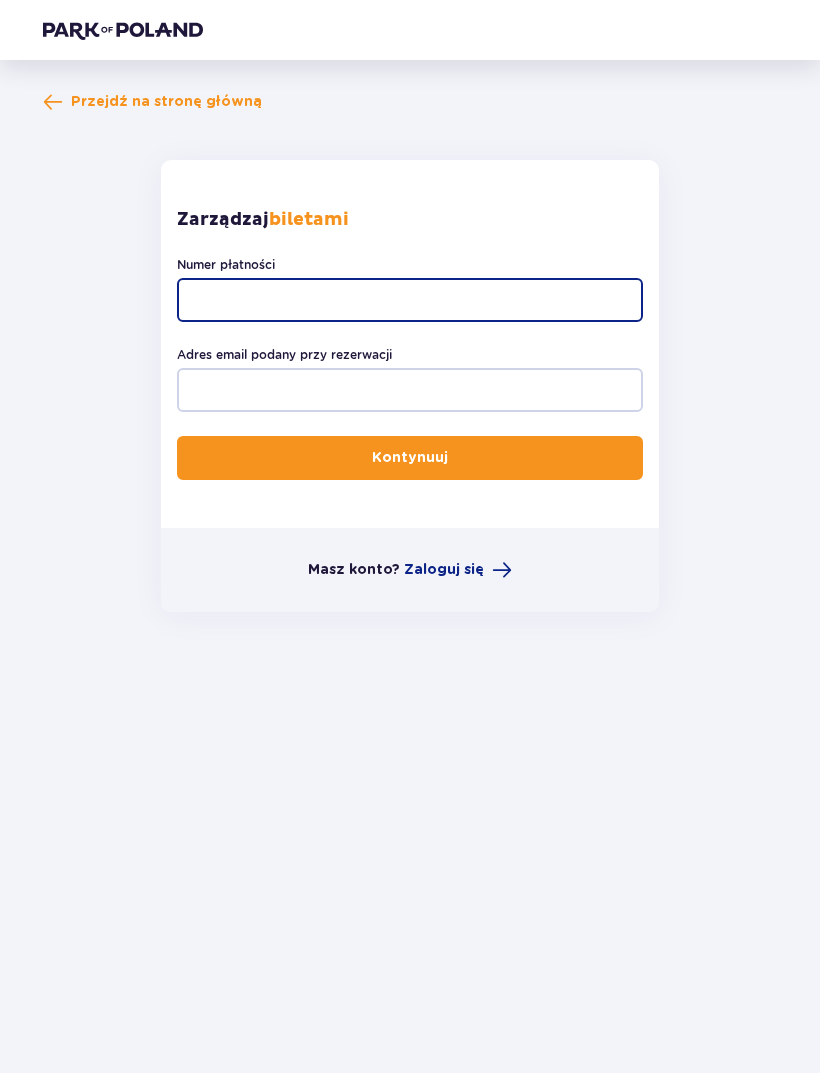 click on "Numer płatności" at bounding box center [410, 300] 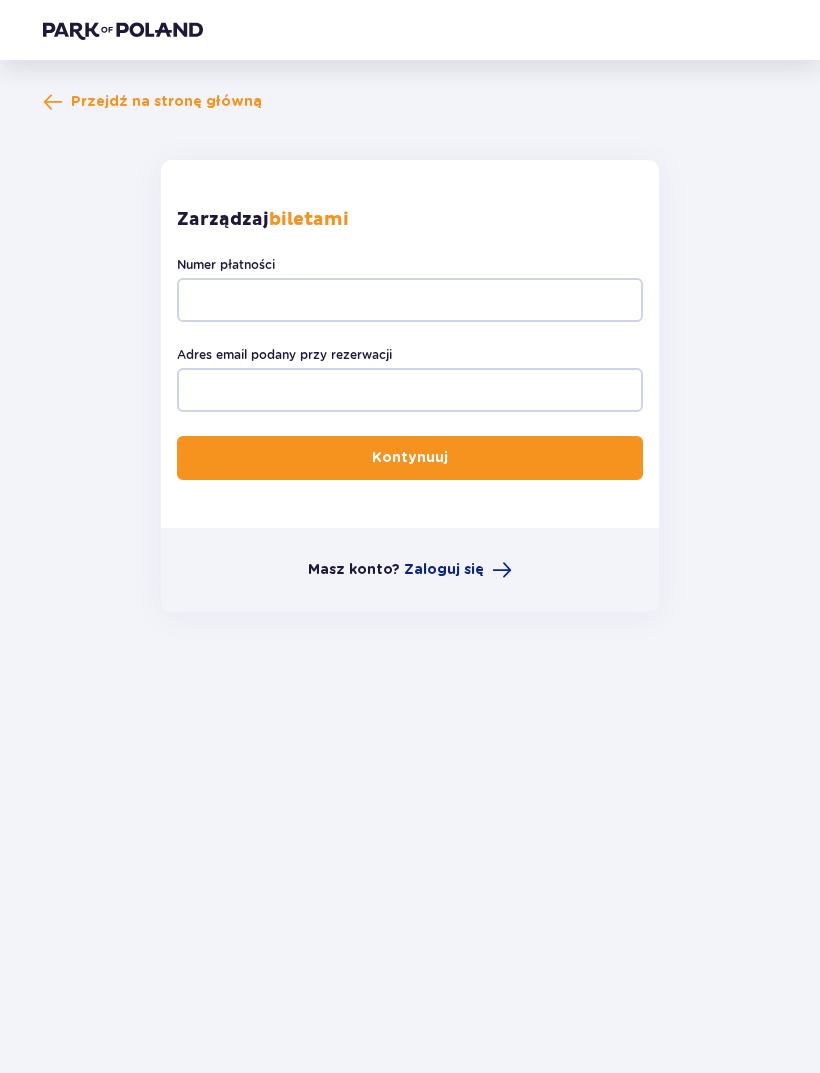click on "Zaloguj się" at bounding box center [444, 570] 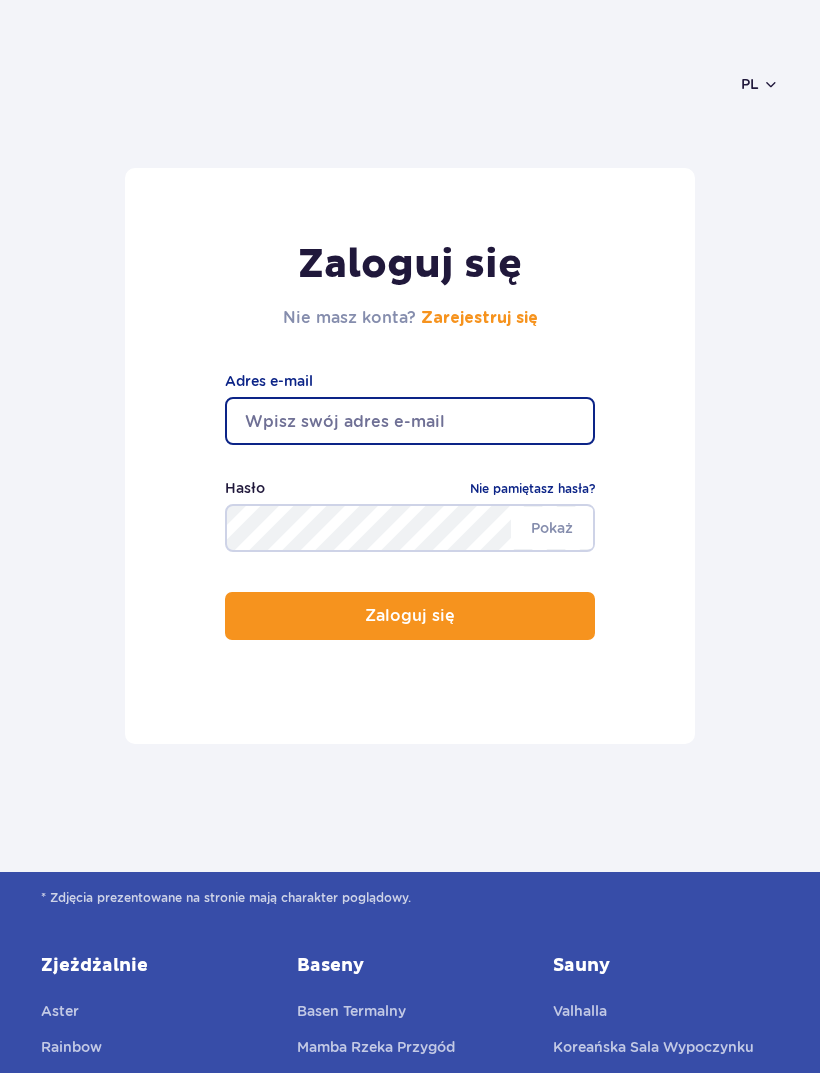 scroll, scrollTop: 0, scrollLeft: 0, axis: both 